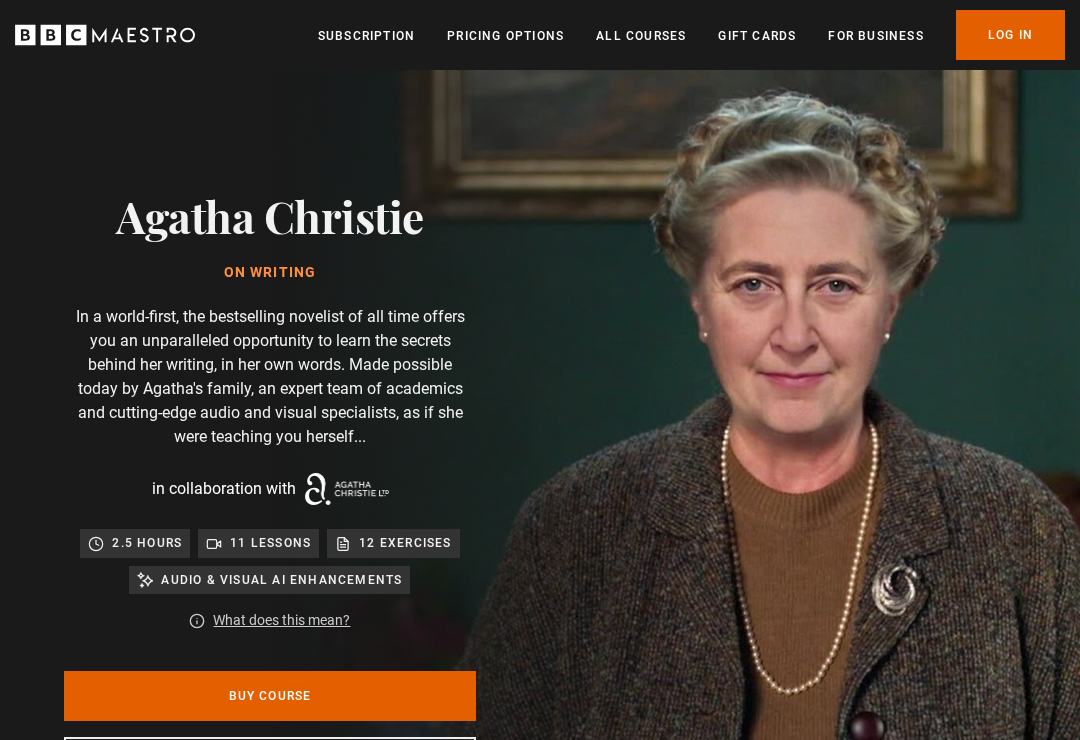 scroll, scrollTop: 4, scrollLeft: 0, axis: vertical 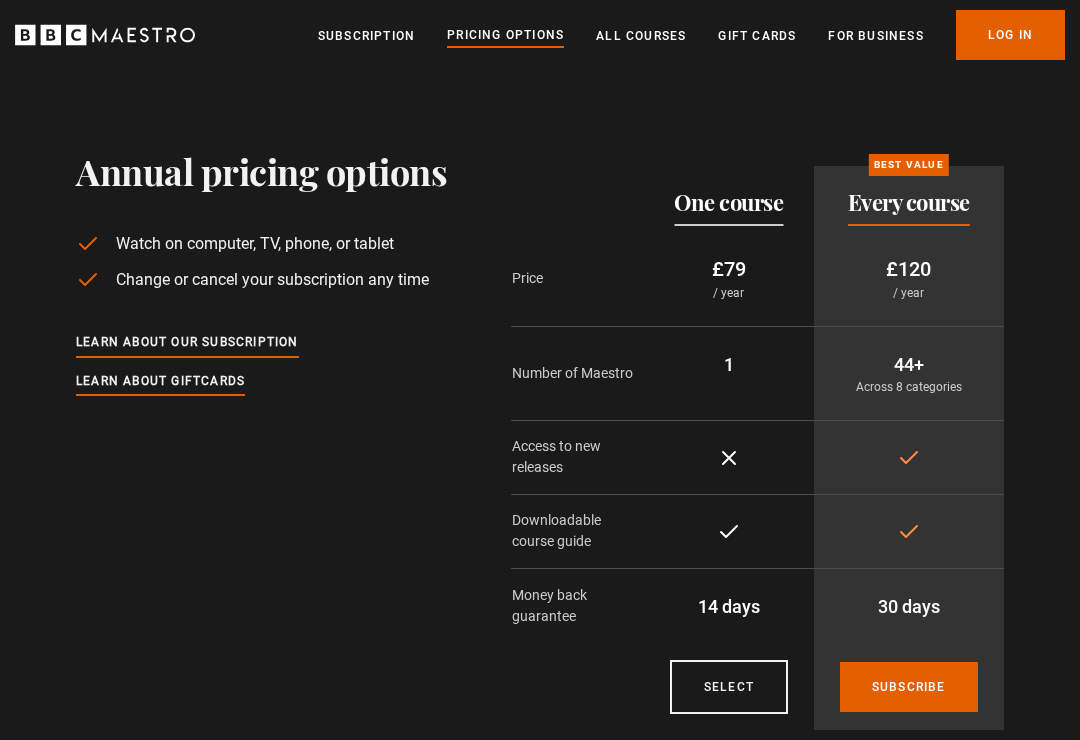 click on "Subscription" at bounding box center (366, 36) 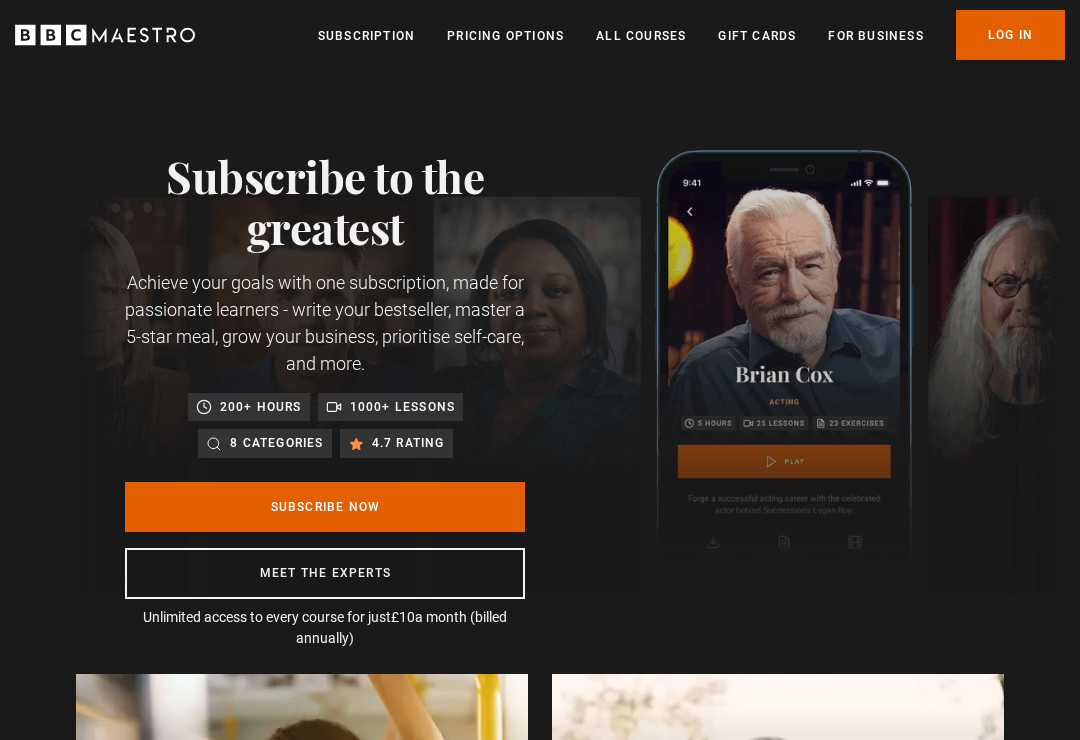 scroll, scrollTop: 0, scrollLeft: 0, axis: both 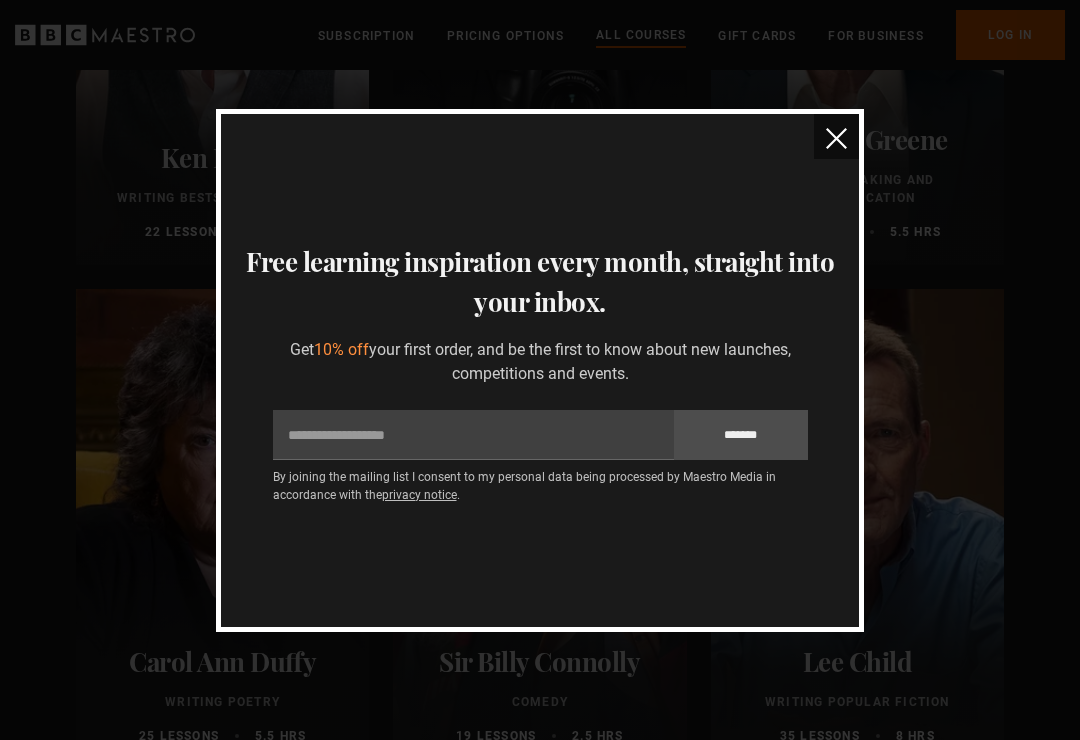 click at bounding box center (836, 138) 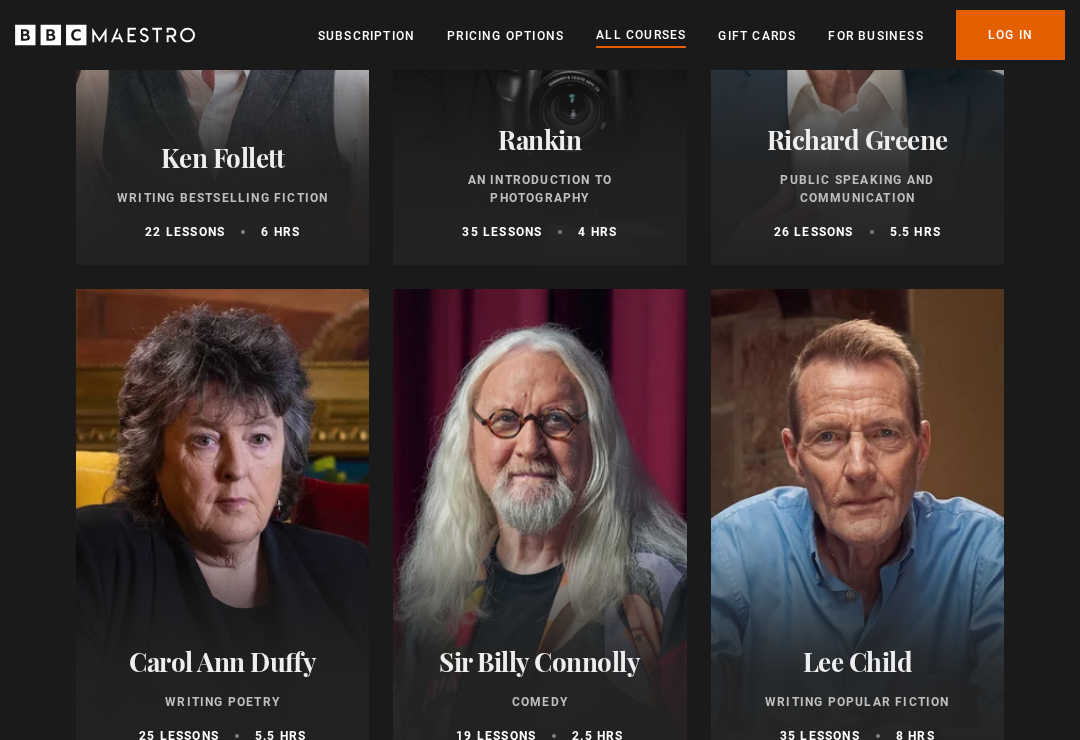 click on "Pricing Options" at bounding box center (505, 36) 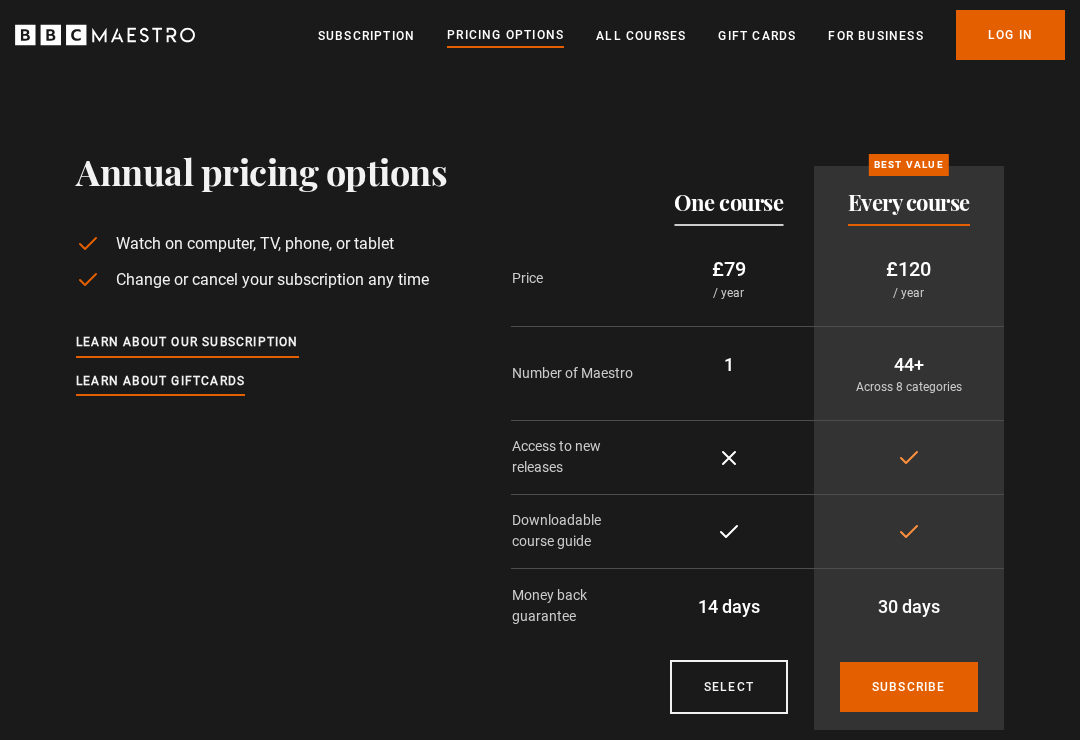 scroll, scrollTop: 0, scrollLeft: 0, axis: both 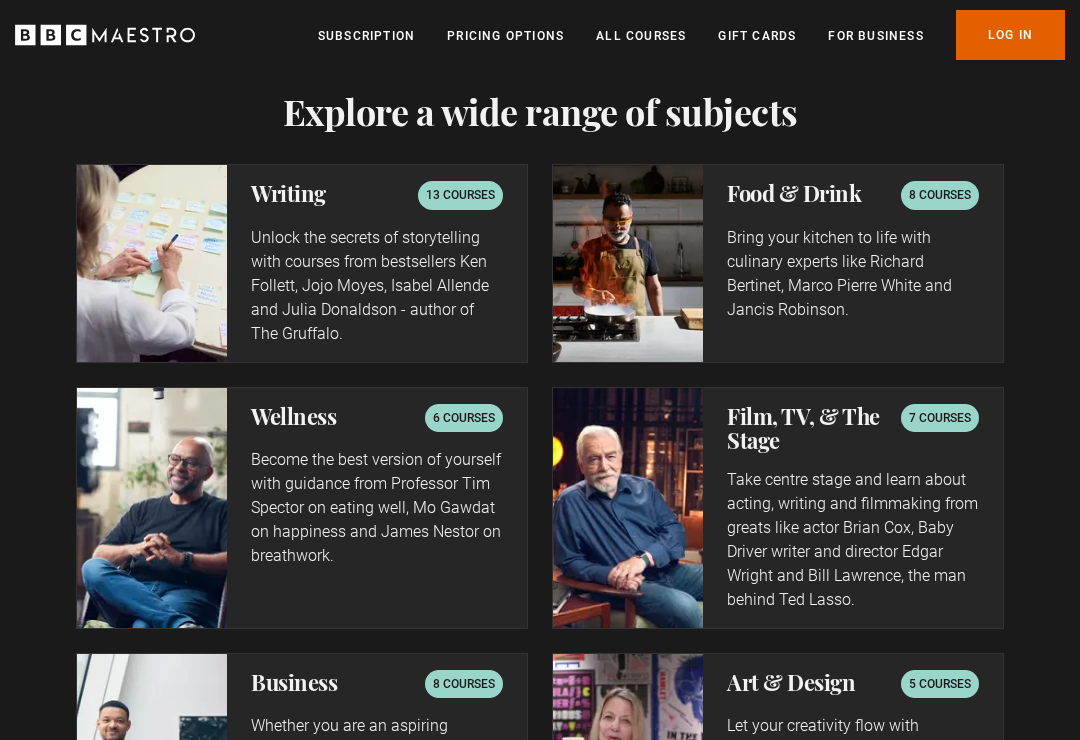 click on "13
courses" at bounding box center [460, 196] 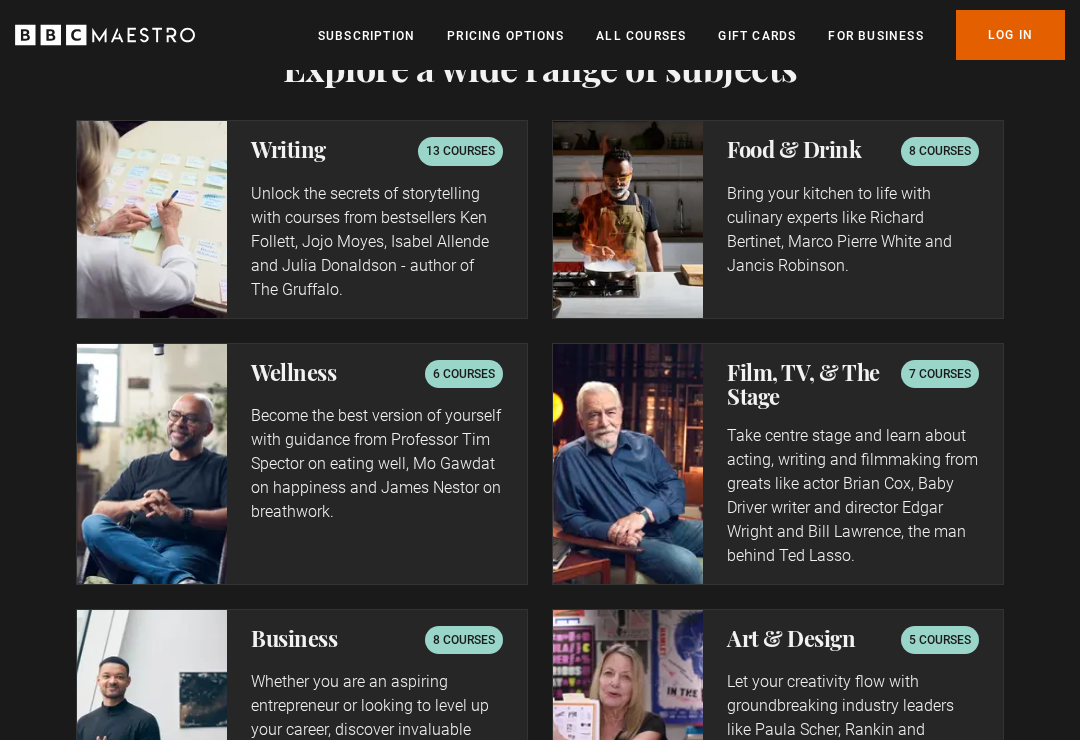 scroll, scrollTop: 3845, scrollLeft: 0, axis: vertical 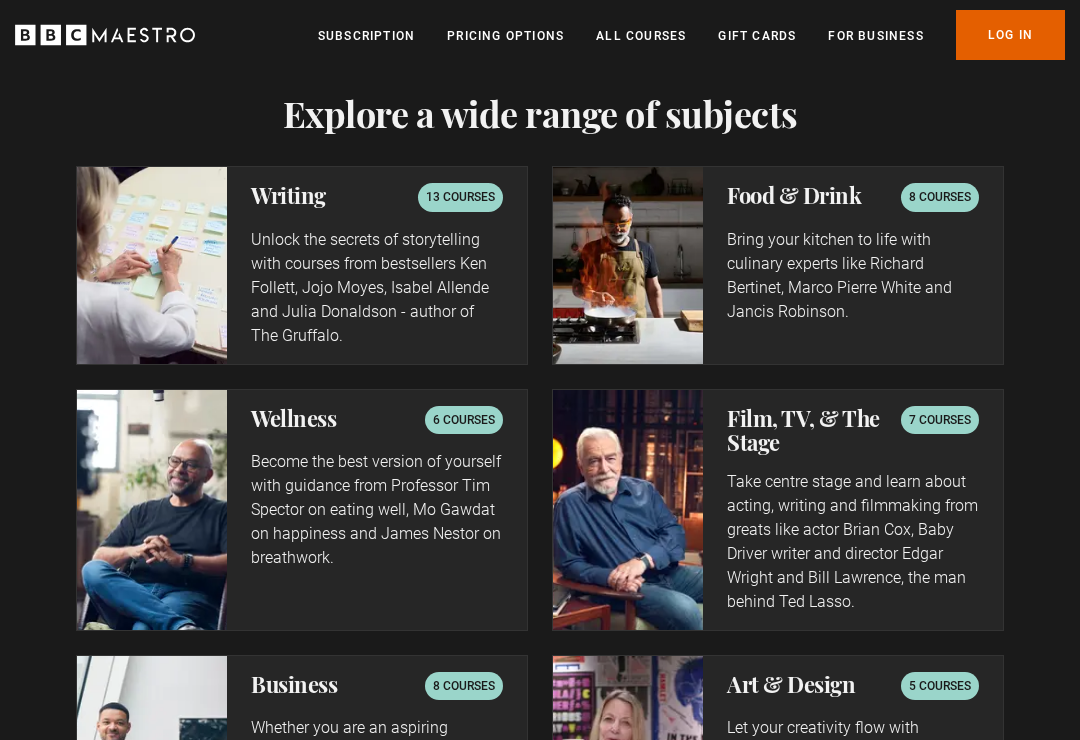 click on "Writing
13
courses
Unlock the secrets of storytelling with courses from bestsellers Ken Follett, Jojo Moyes, Isabel Allende and Julia Donaldson - author of The Gruffalo." at bounding box center (377, 265) 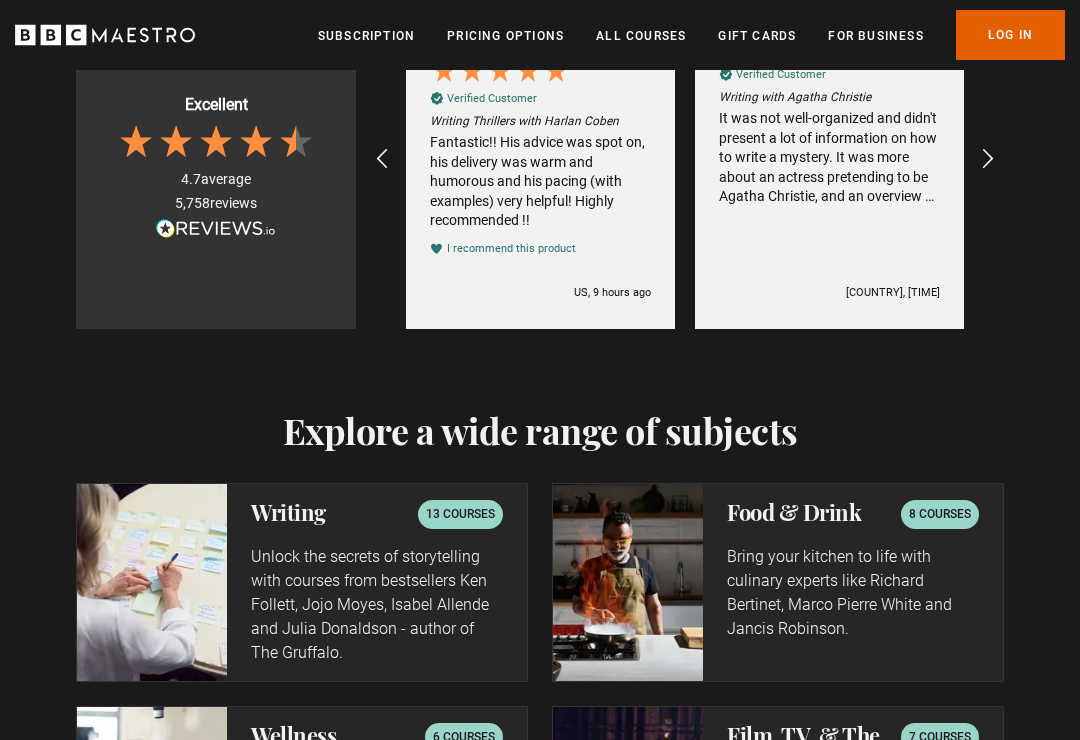 scroll, scrollTop: 3522, scrollLeft: 0, axis: vertical 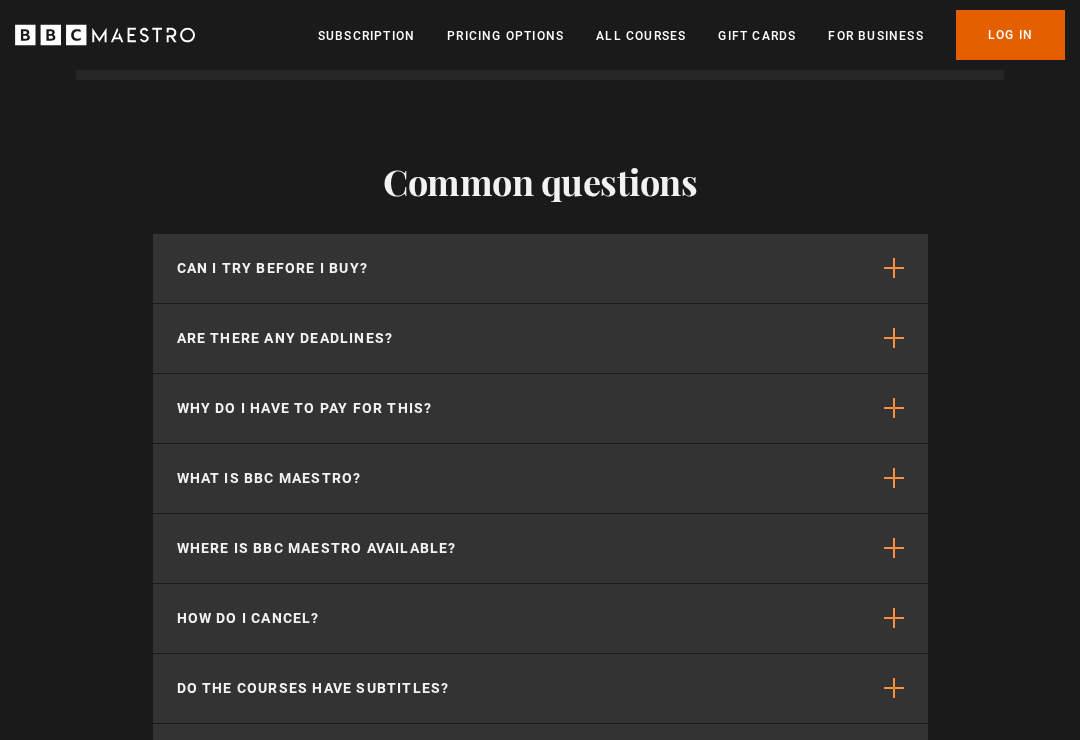 click at bounding box center [894, 269] 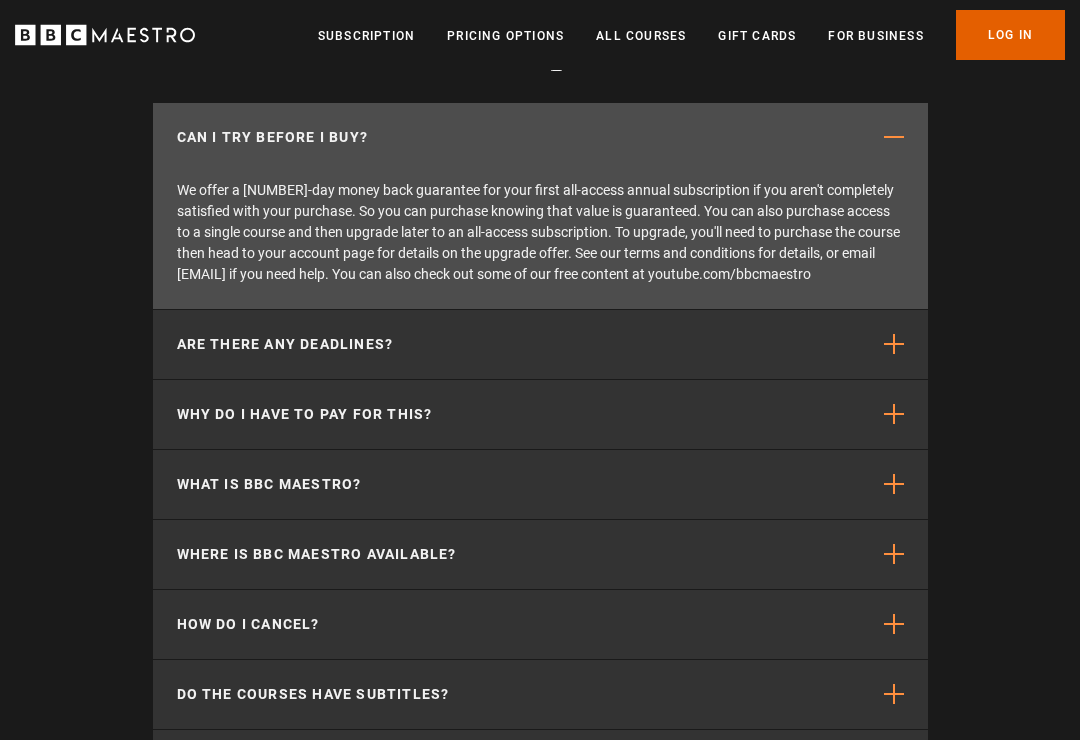 click at bounding box center (894, 345) 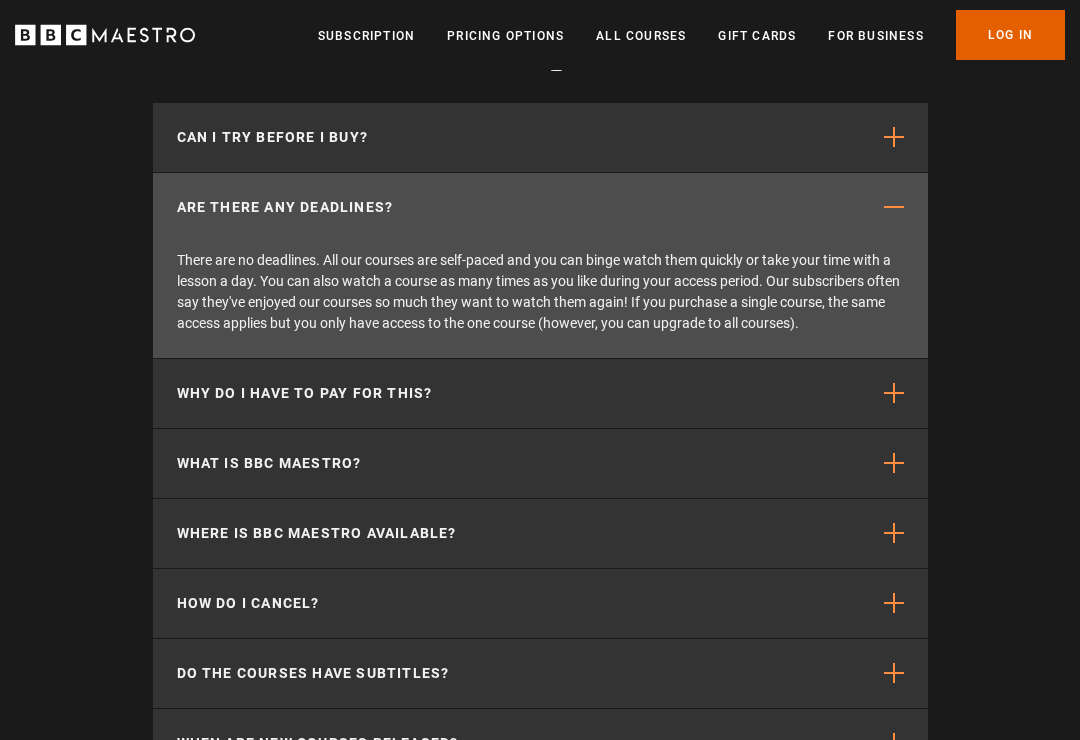 scroll, scrollTop: 6511, scrollLeft: 0, axis: vertical 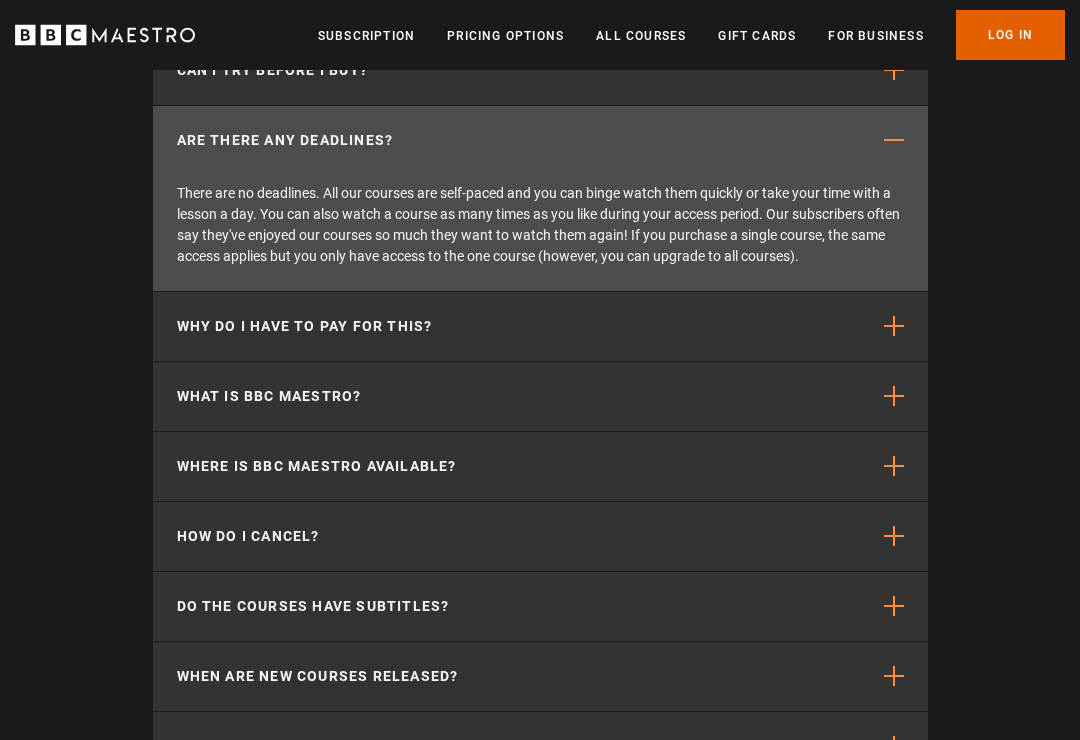 click at bounding box center (894, 396) 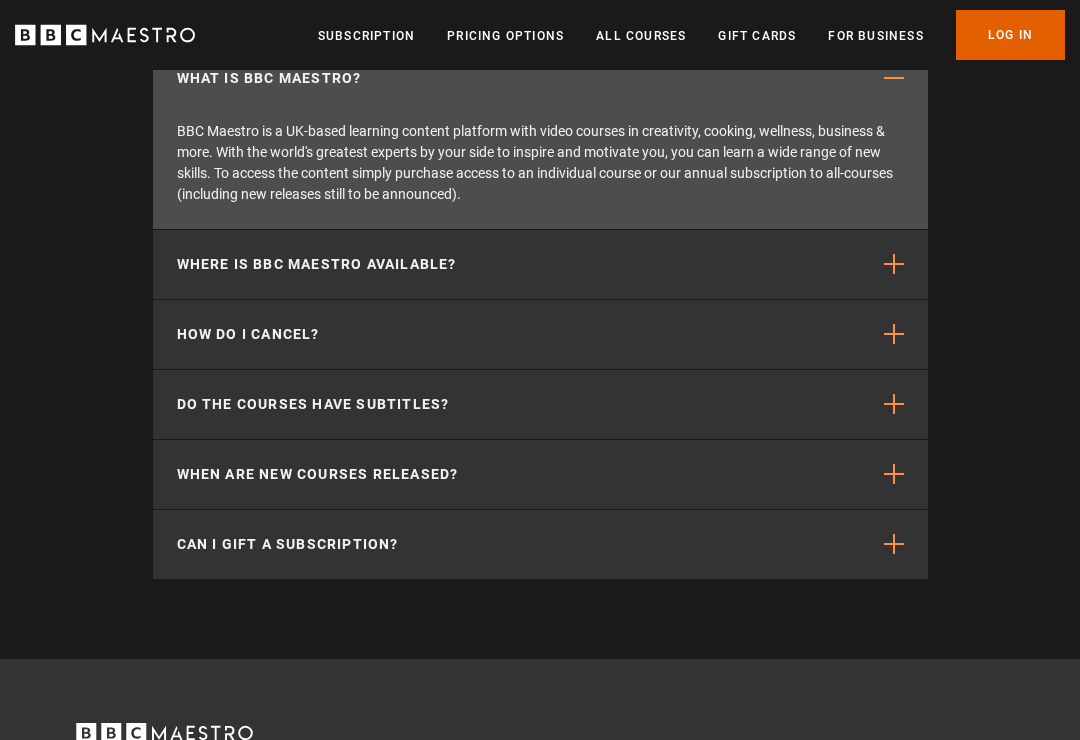 scroll, scrollTop: 6780, scrollLeft: 0, axis: vertical 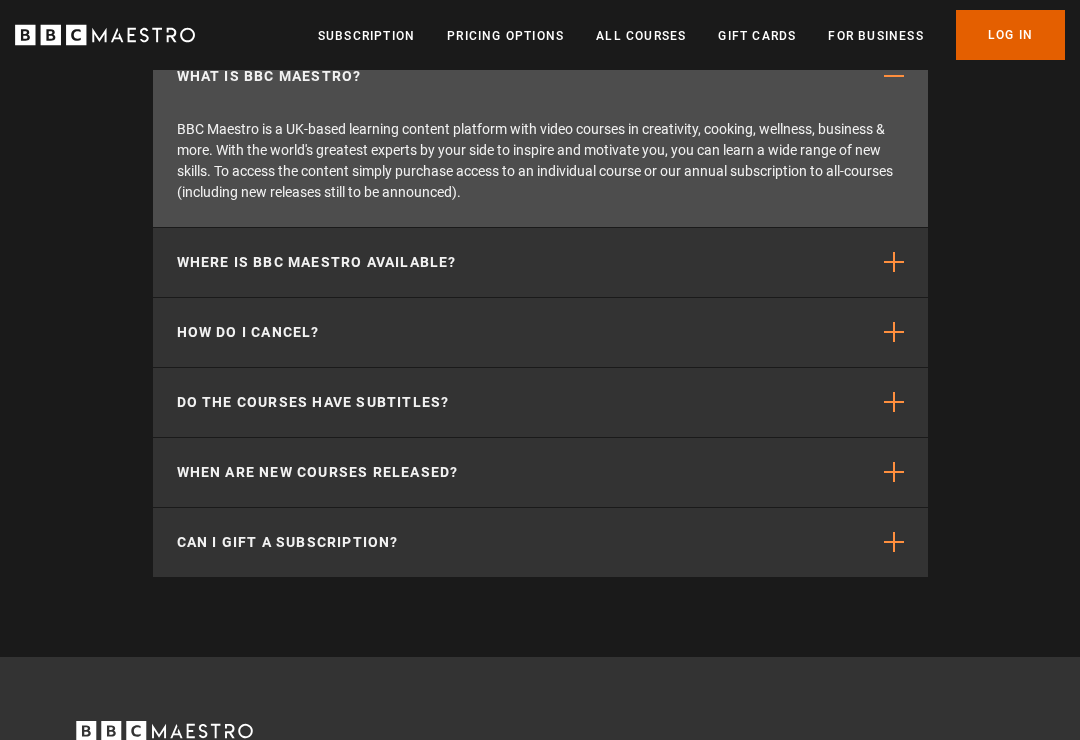 click at bounding box center (894, 473) 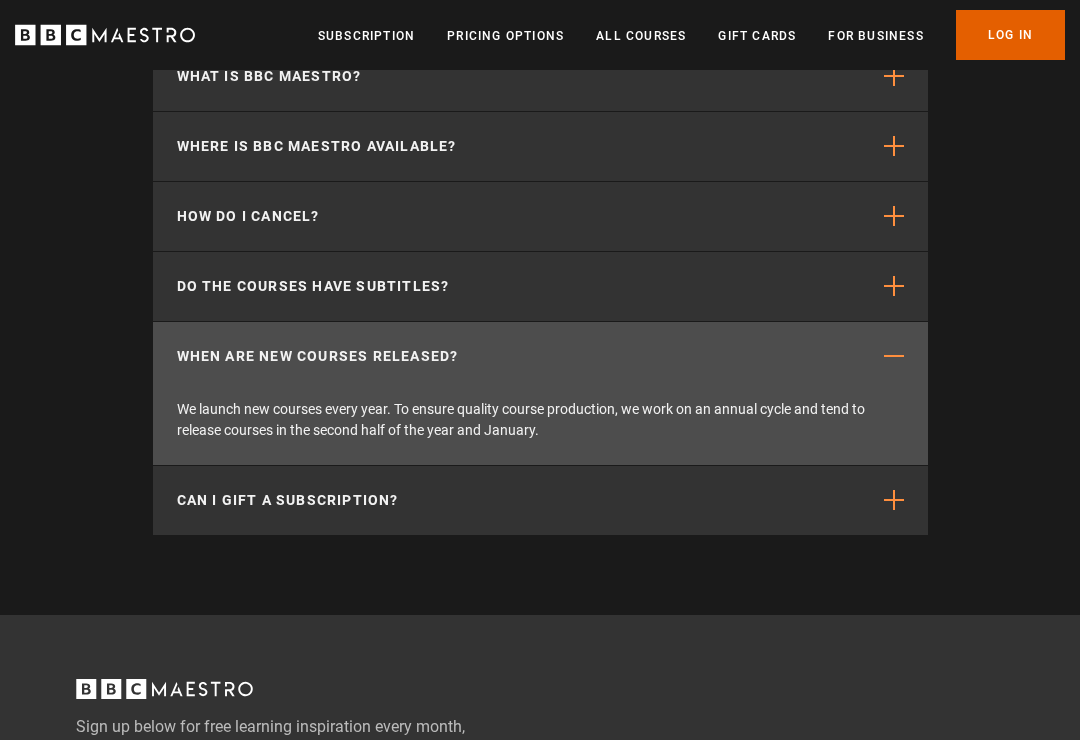 scroll, scrollTop: 6782, scrollLeft: 0, axis: vertical 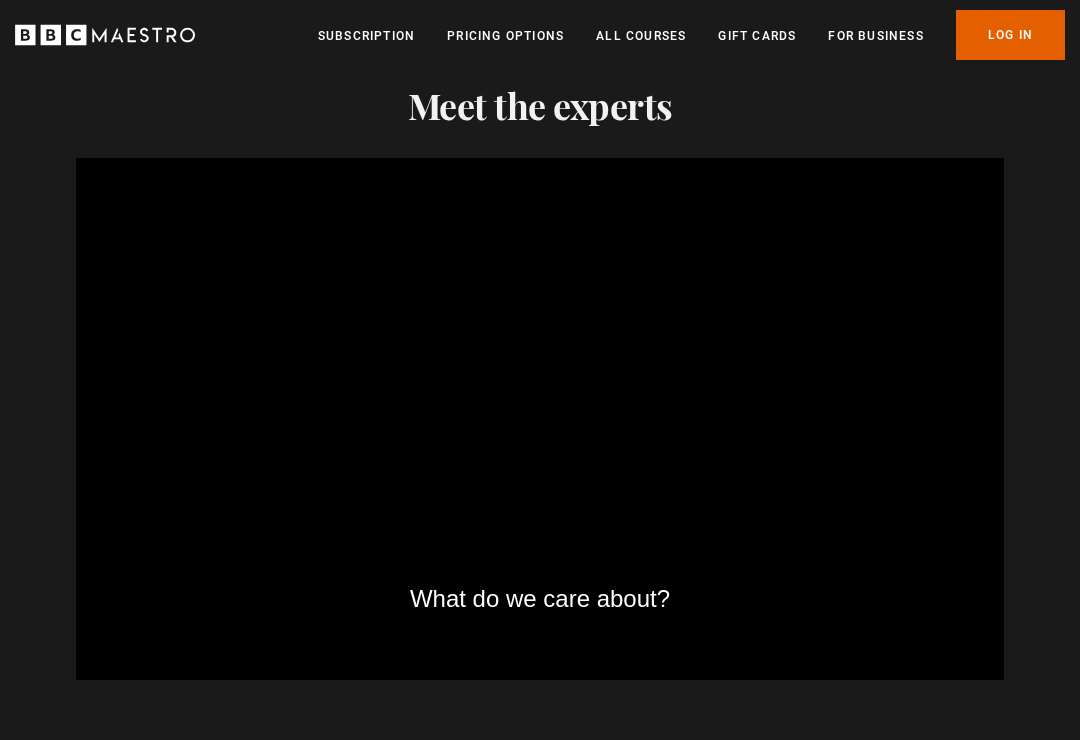 click on "Subscription" at bounding box center (366, 36) 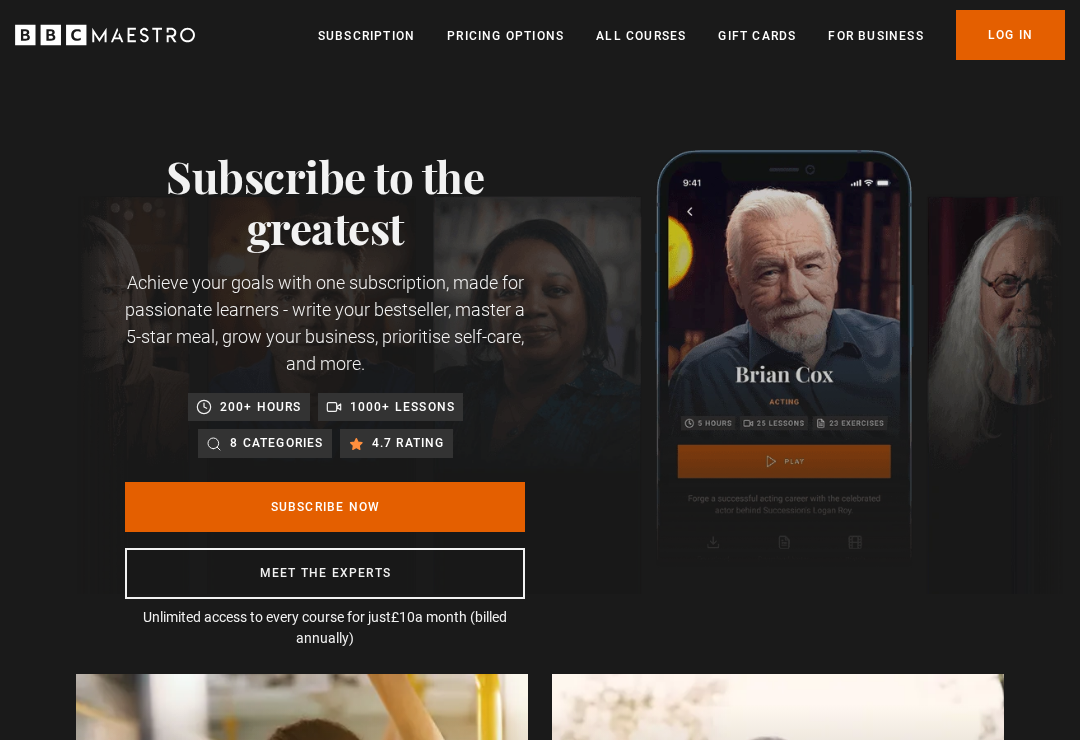 scroll, scrollTop: 0, scrollLeft: 0, axis: both 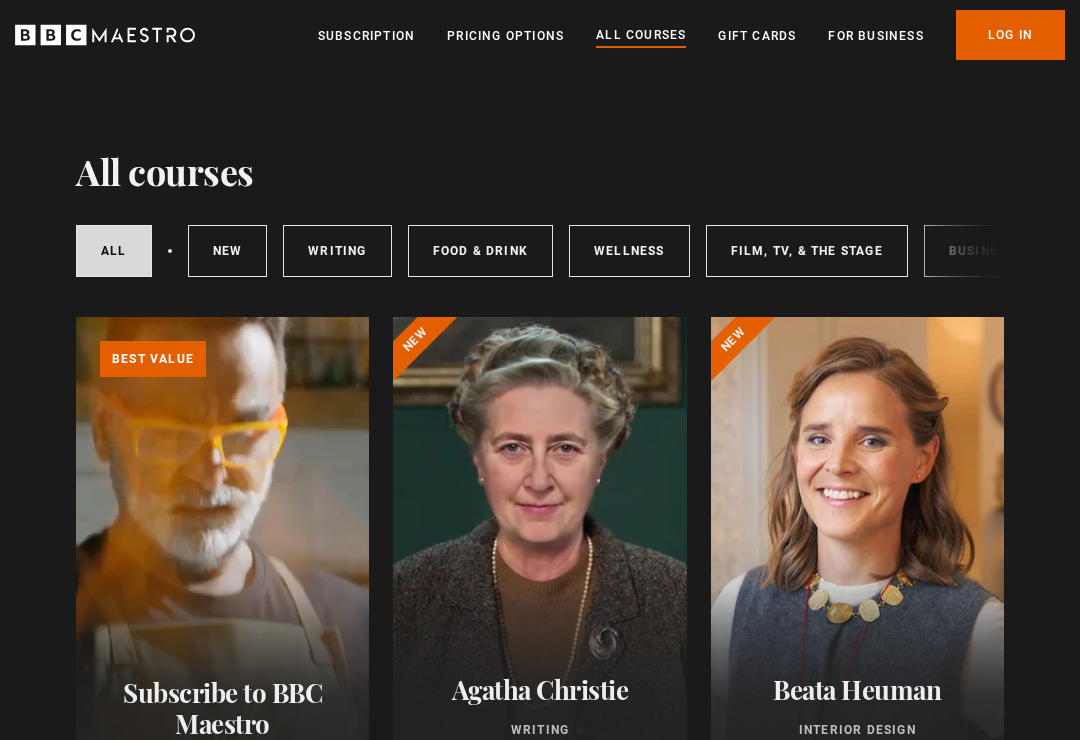 click on "Writing" at bounding box center (337, 251) 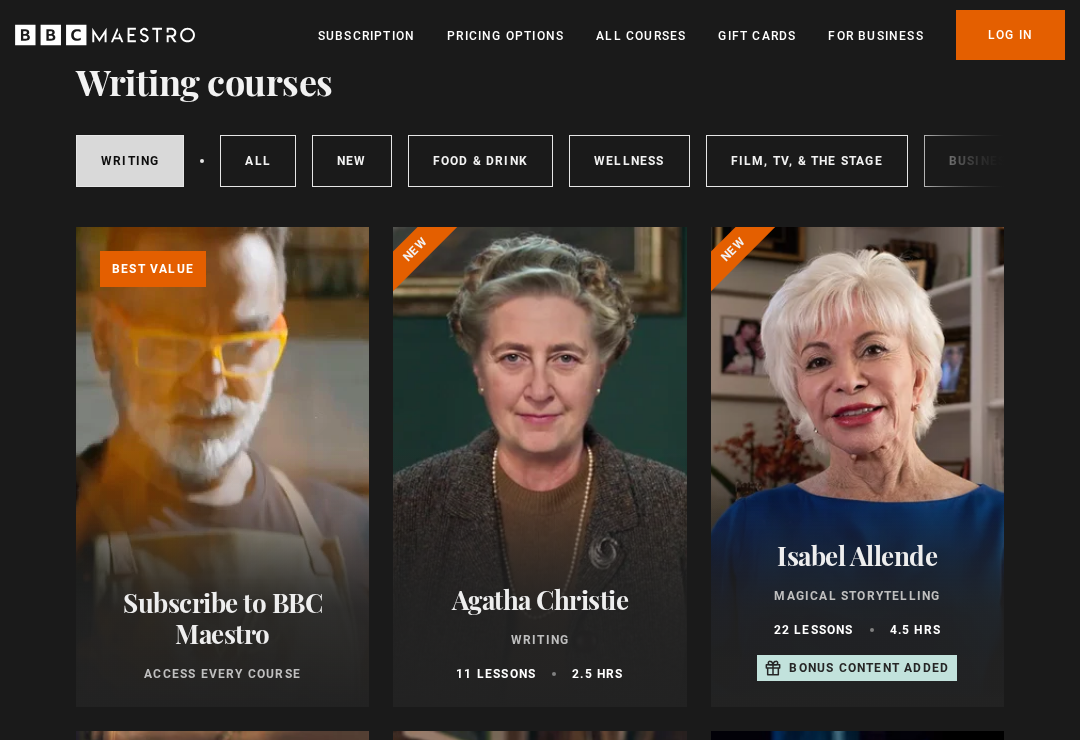 scroll, scrollTop: 0, scrollLeft: 0, axis: both 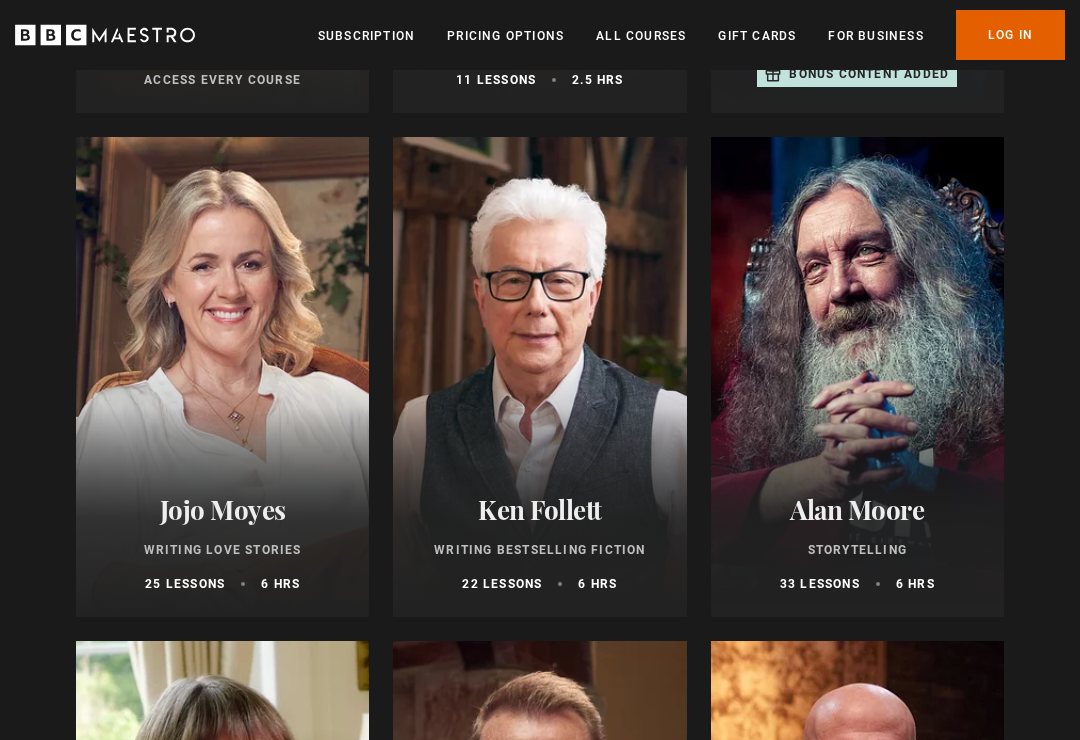 click on "Jojo Moyes" at bounding box center [222, 510] 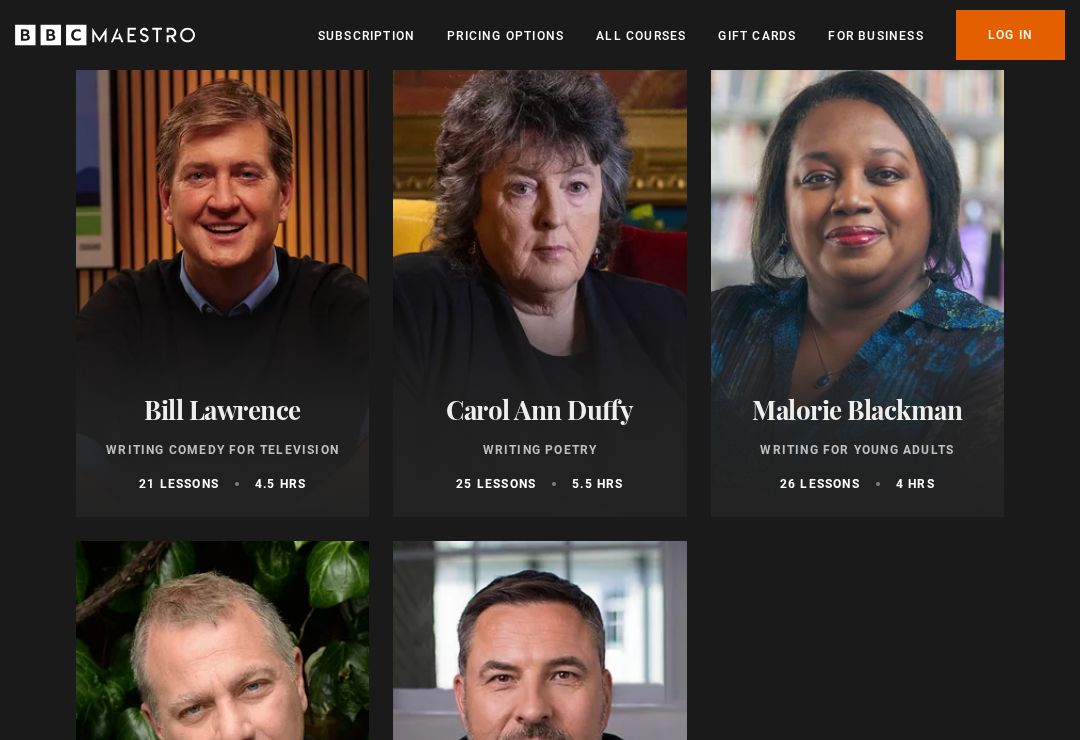 scroll, scrollTop: 1796, scrollLeft: 0, axis: vertical 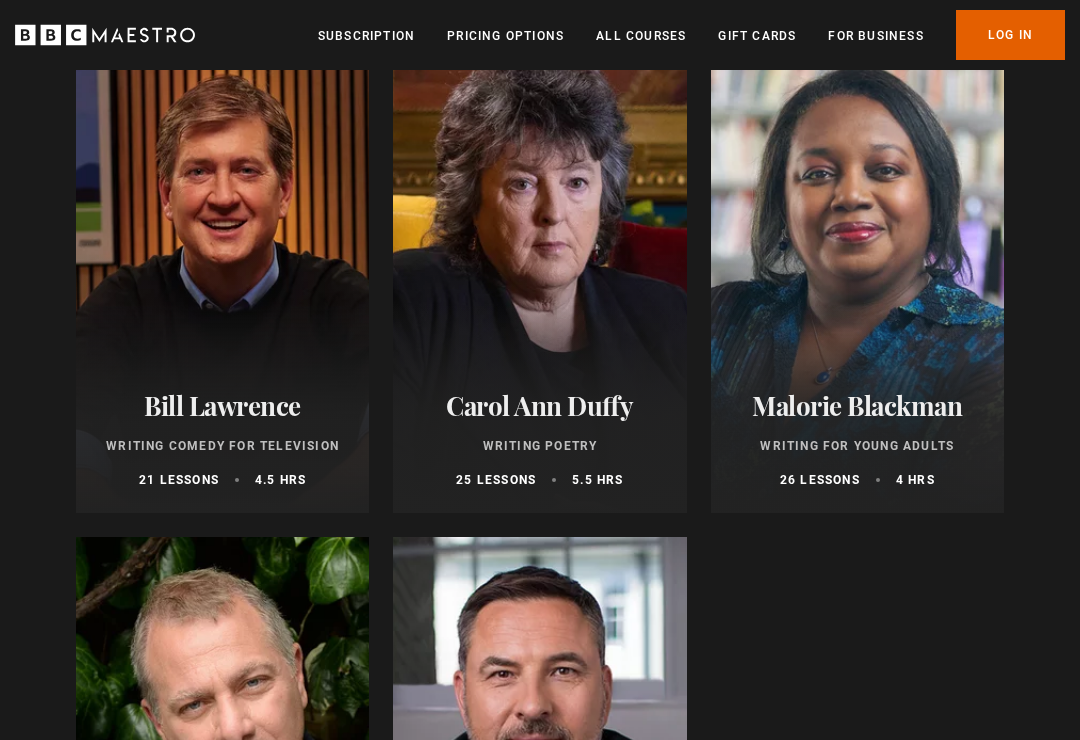 click on "Carol Ann Duffy
Writing Poetry
25 lessons
5.5 hrs" at bounding box center (539, 439) 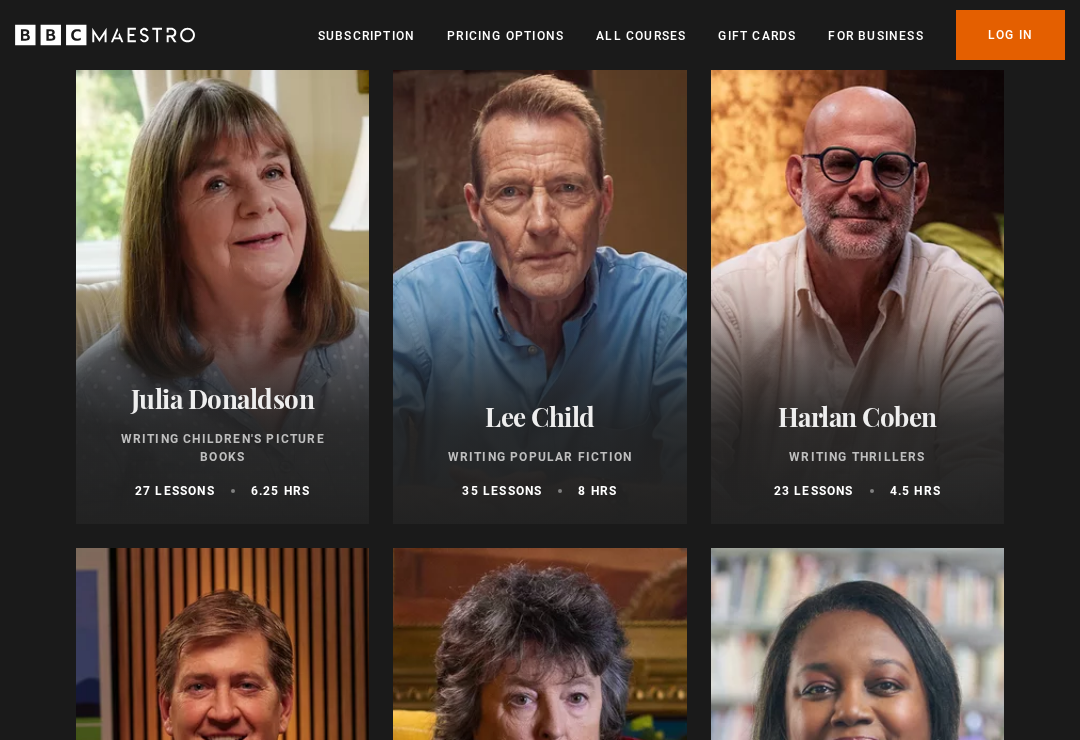 scroll, scrollTop: 1281, scrollLeft: 0, axis: vertical 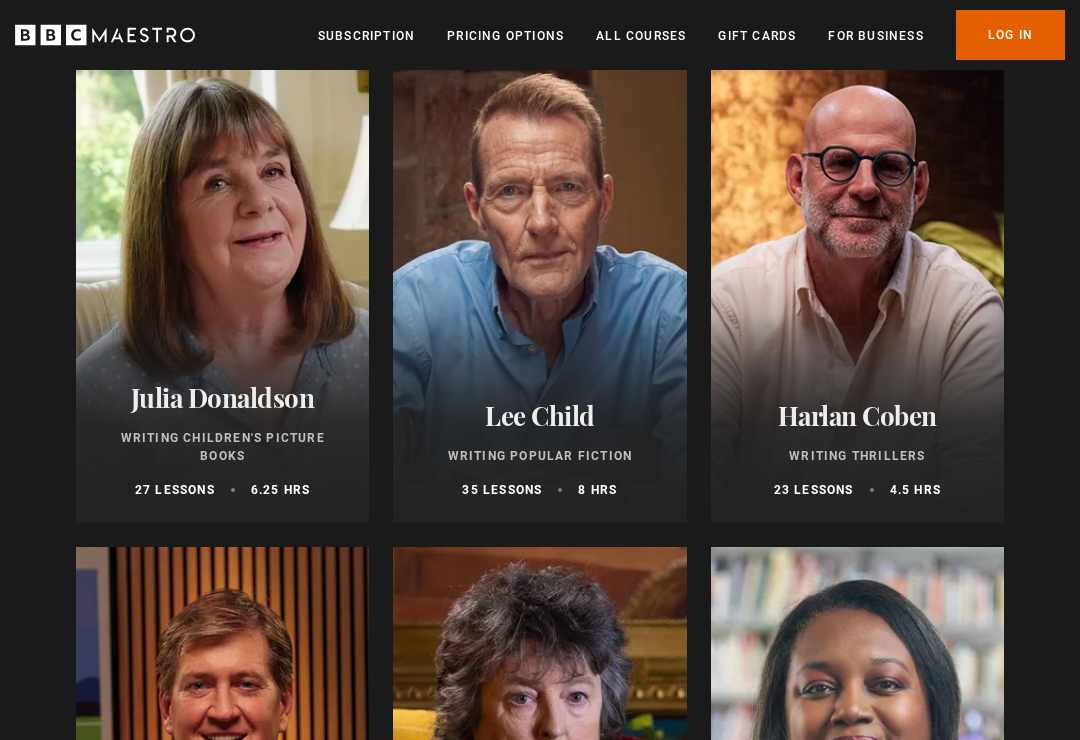 click on "Lee Child" at bounding box center (539, 416) 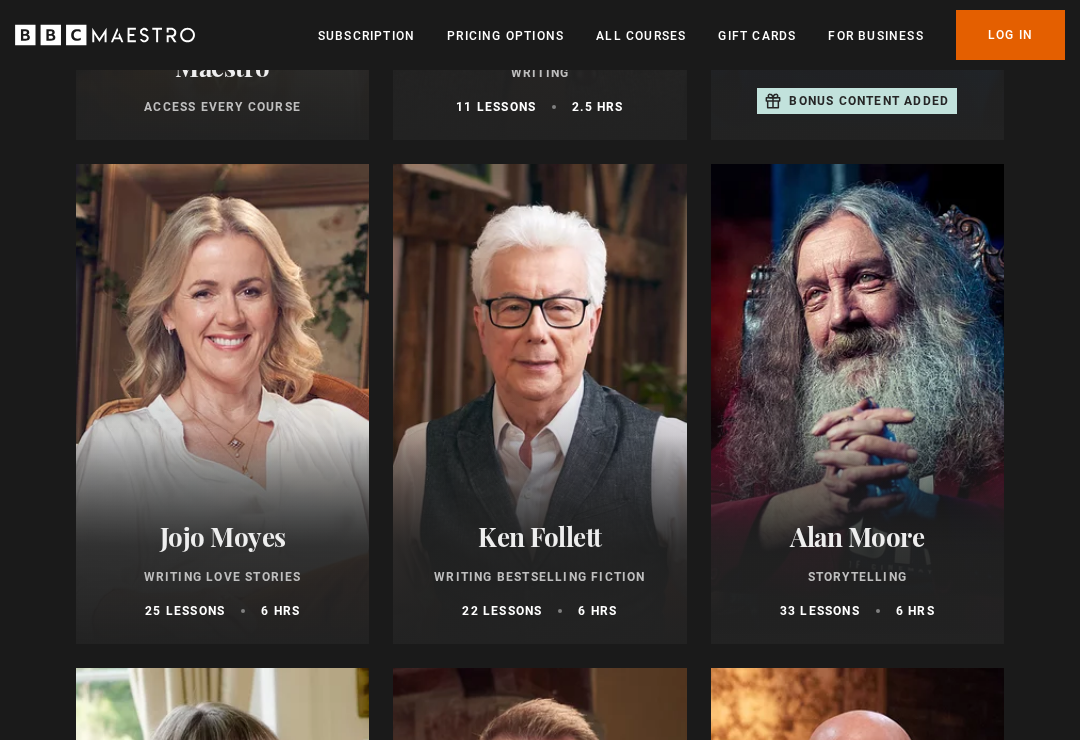 scroll, scrollTop: 701, scrollLeft: 0, axis: vertical 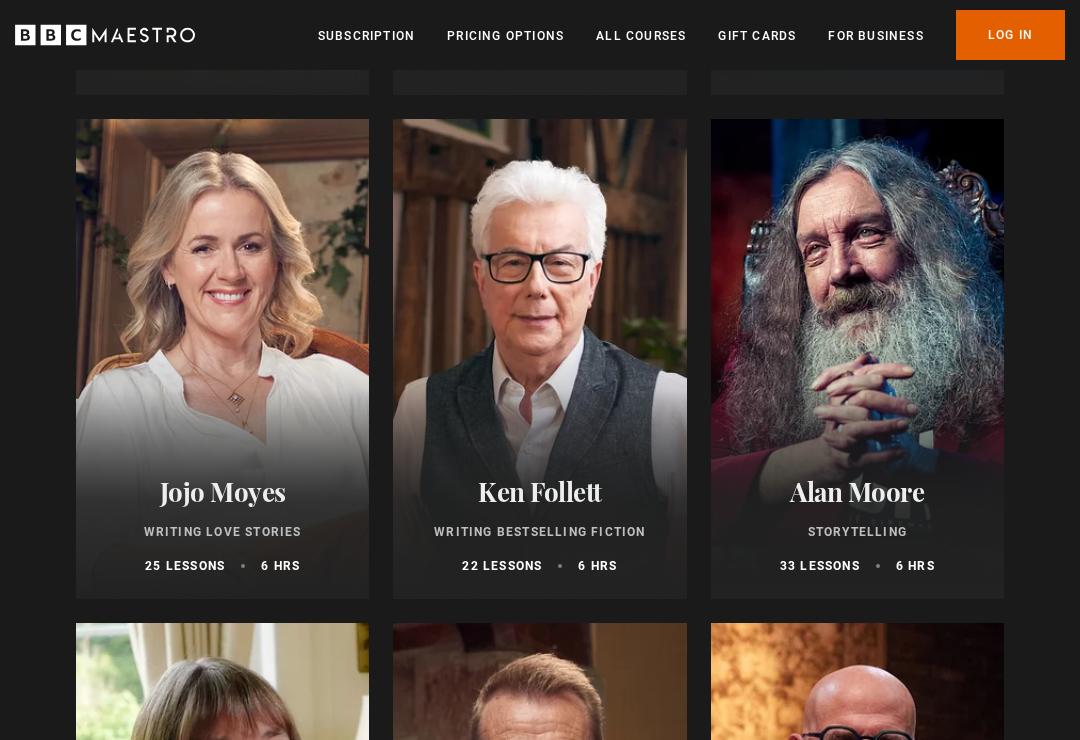 click at bounding box center [222, 360] 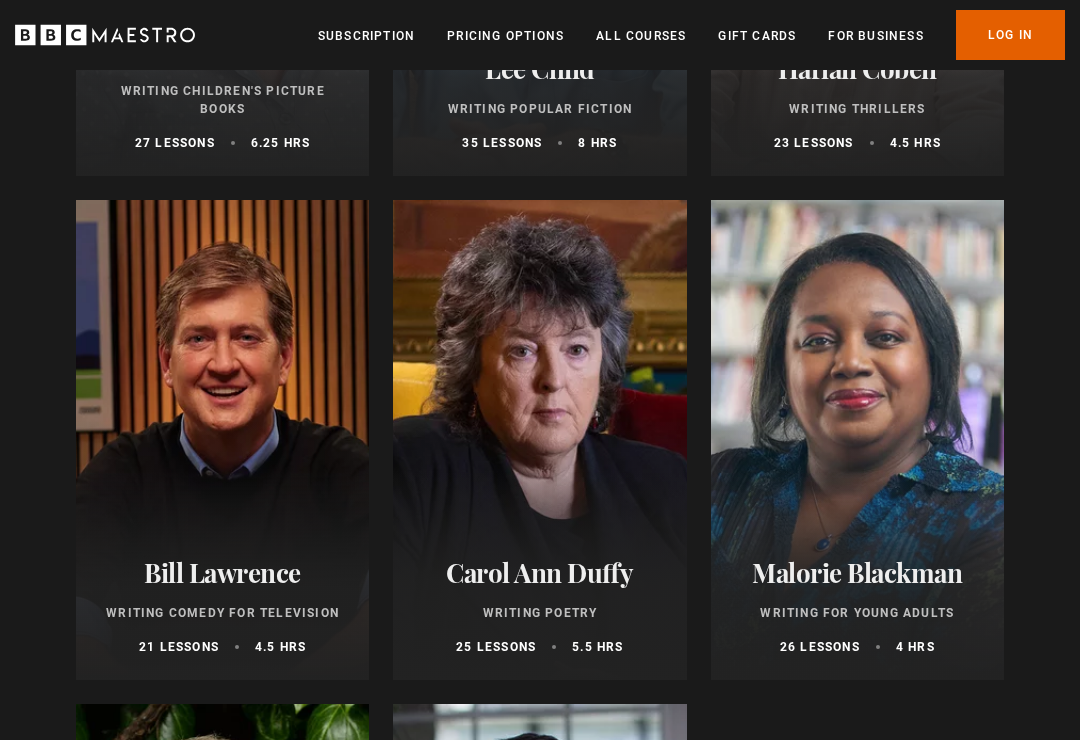 scroll, scrollTop: 1628, scrollLeft: 0, axis: vertical 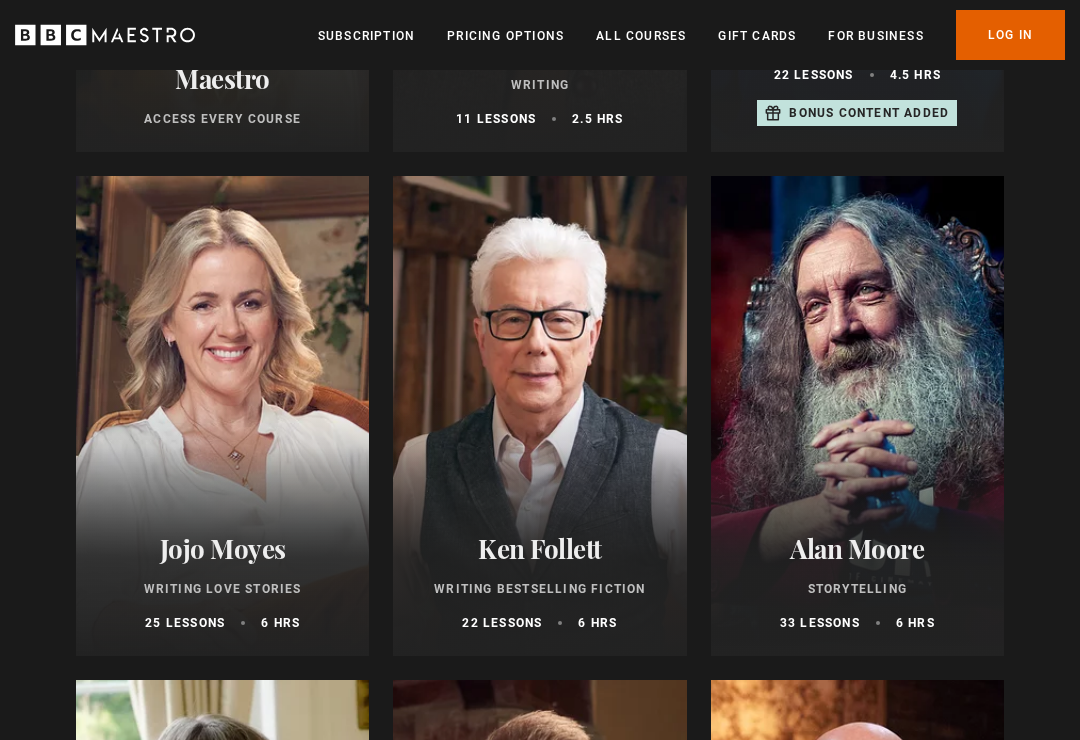 click at bounding box center [222, 416] 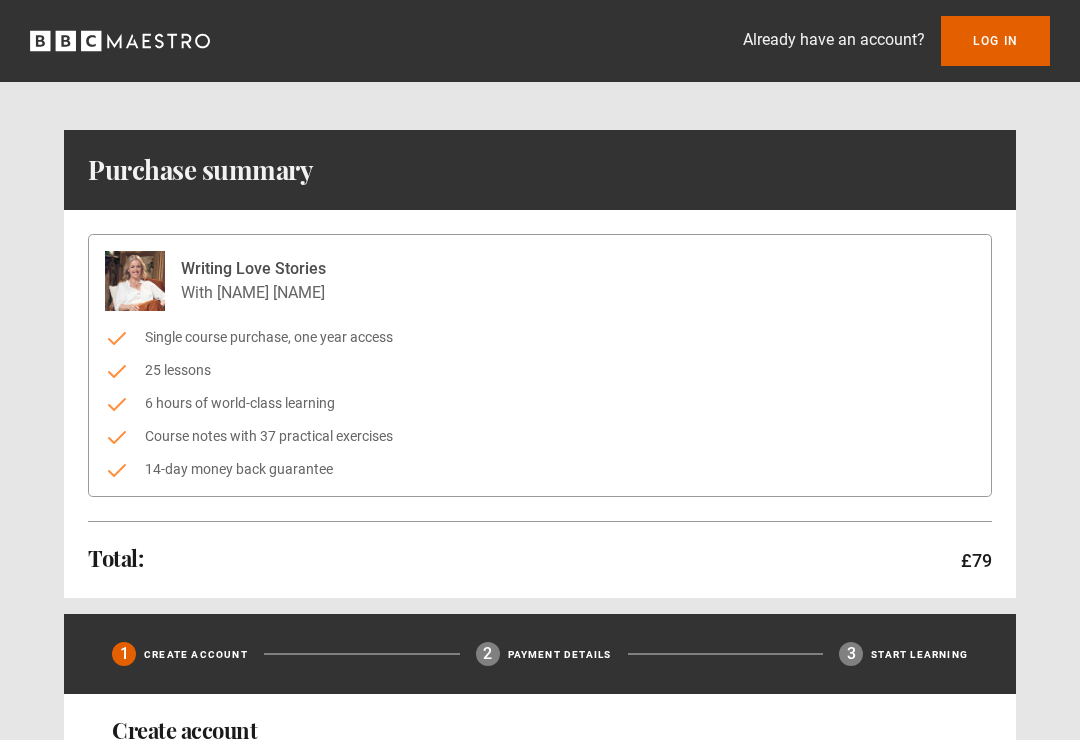 scroll, scrollTop: 29, scrollLeft: 0, axis: vertical 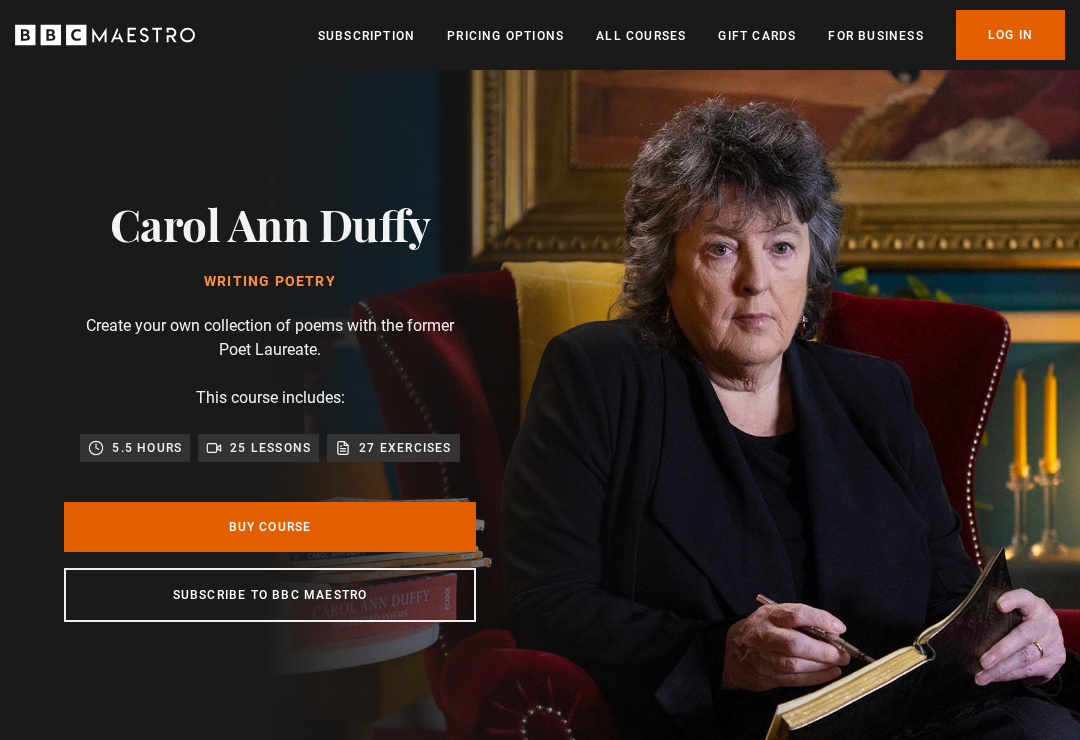 click on "27
exercises" at bounding box center (405, 448) 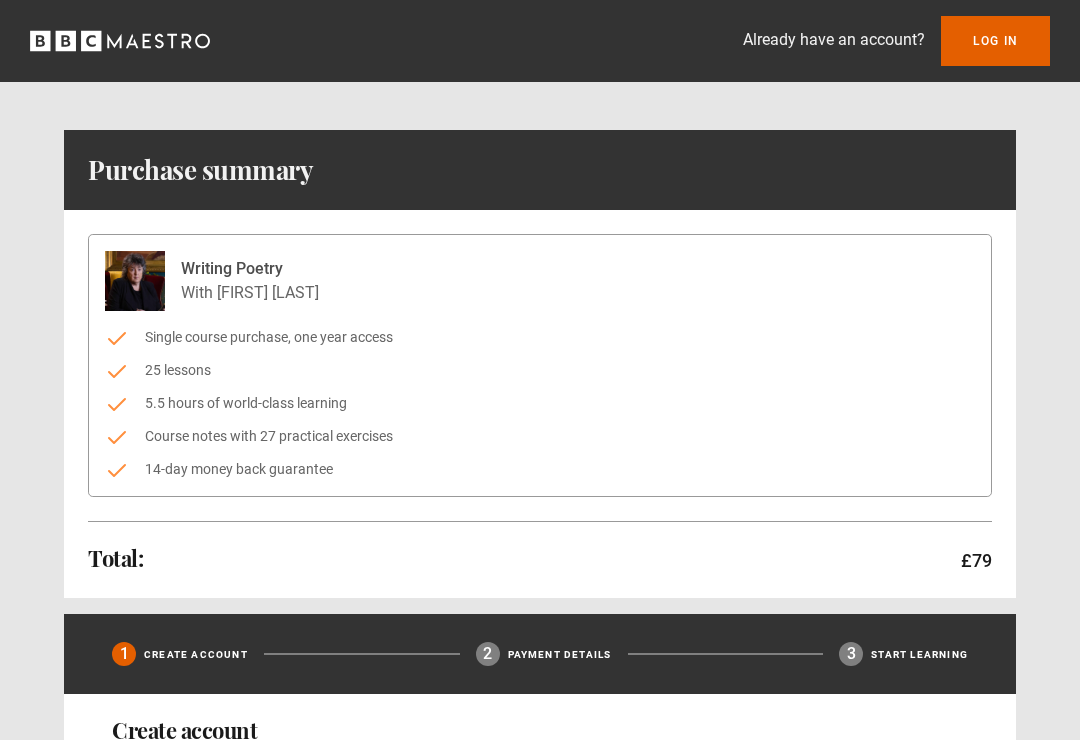 scroll, scrollTop: 0, scrollLeft: 0, axis: both 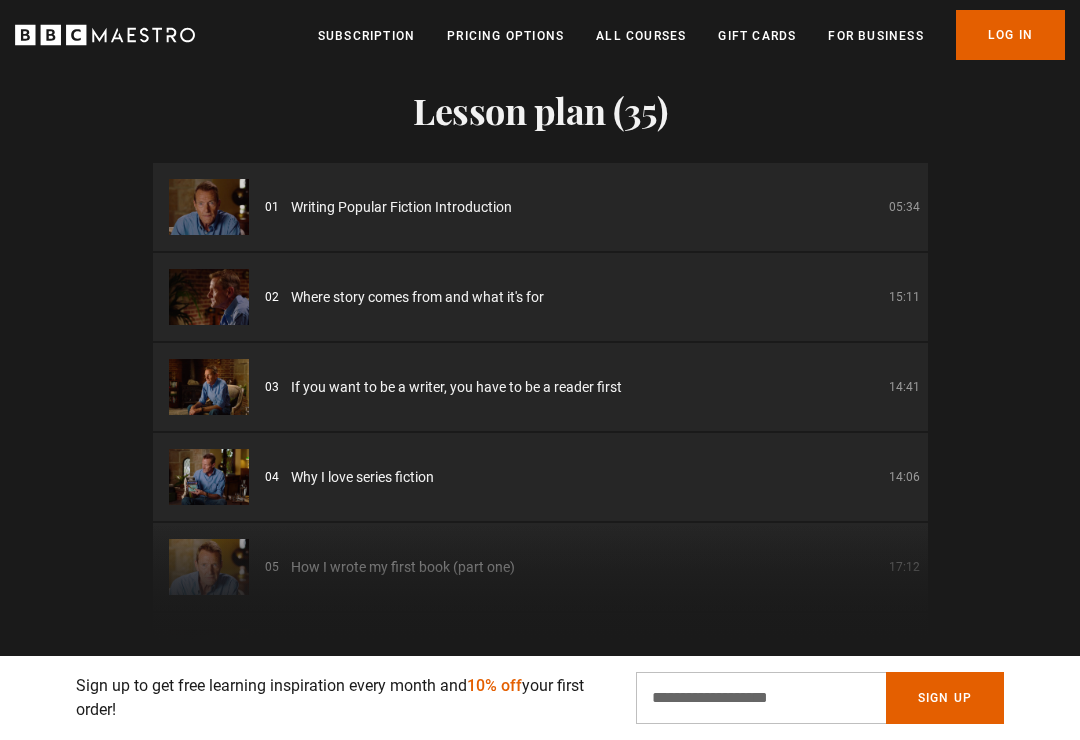 click on "01
Writing Popular Fiction Introduction
05:34" at bounding box center [540, 207] 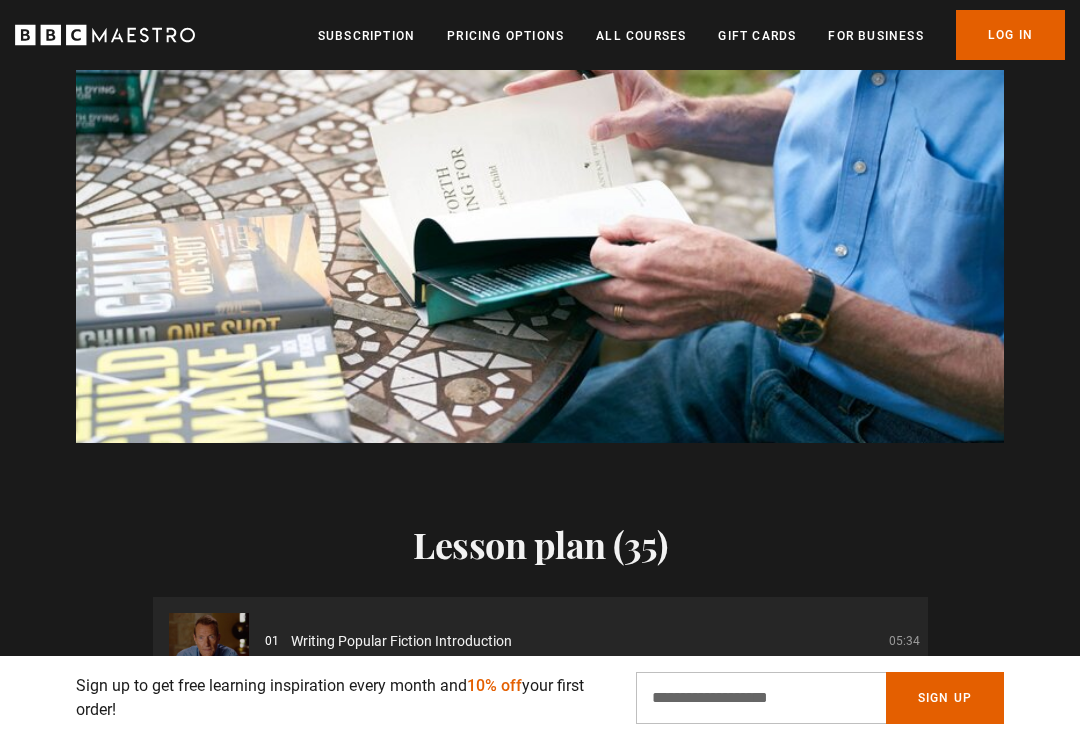 scroll, scrollTop: 1947, scrollLeft: 0, axis: vertical 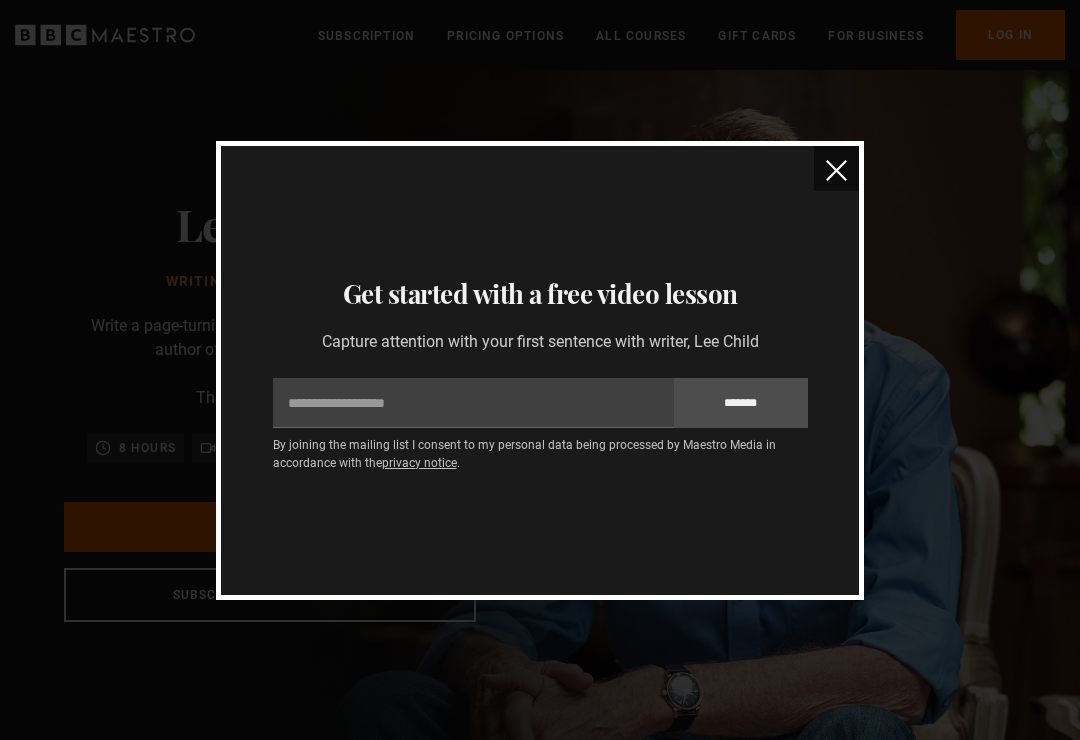 click at bounding box center [836, 170] 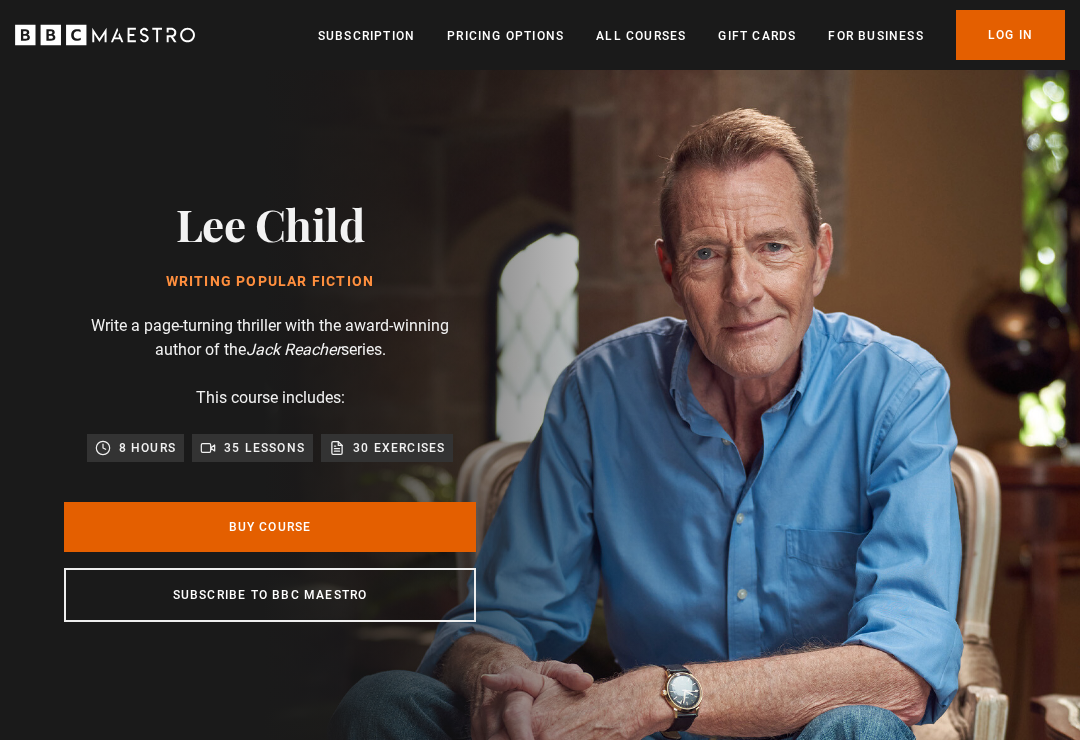 scroll, scrollTop: 0, scrollLeft: 2023, axis: horizontal 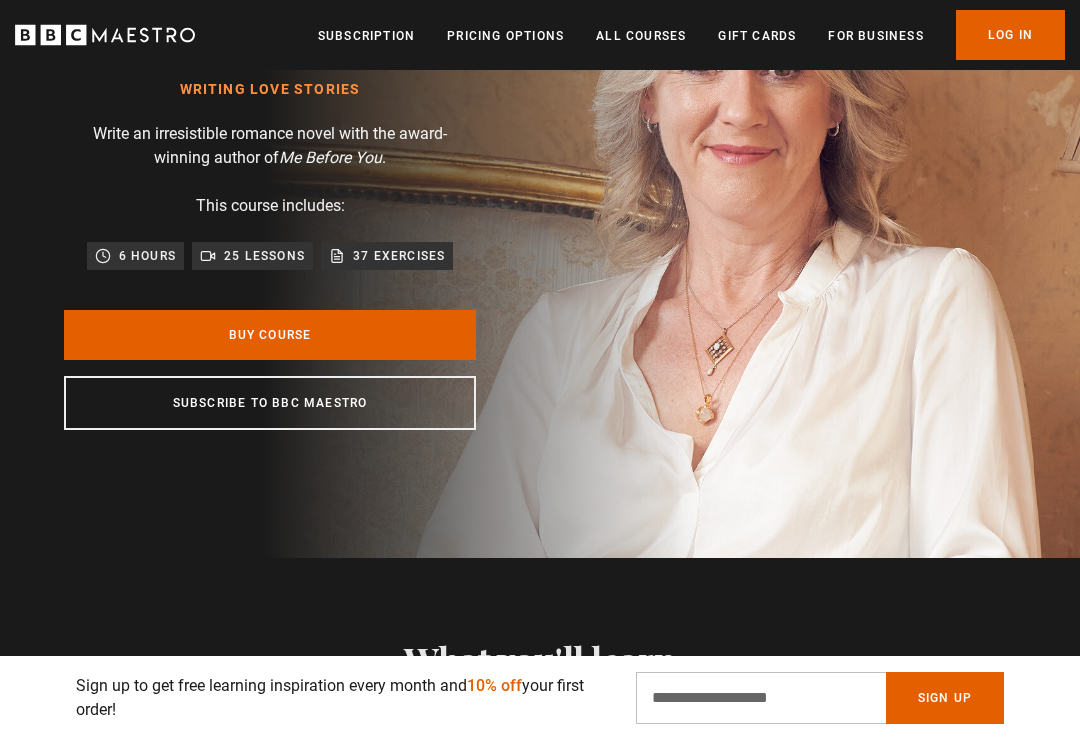 click on "37
exercises" at bounding box center (399, 256) 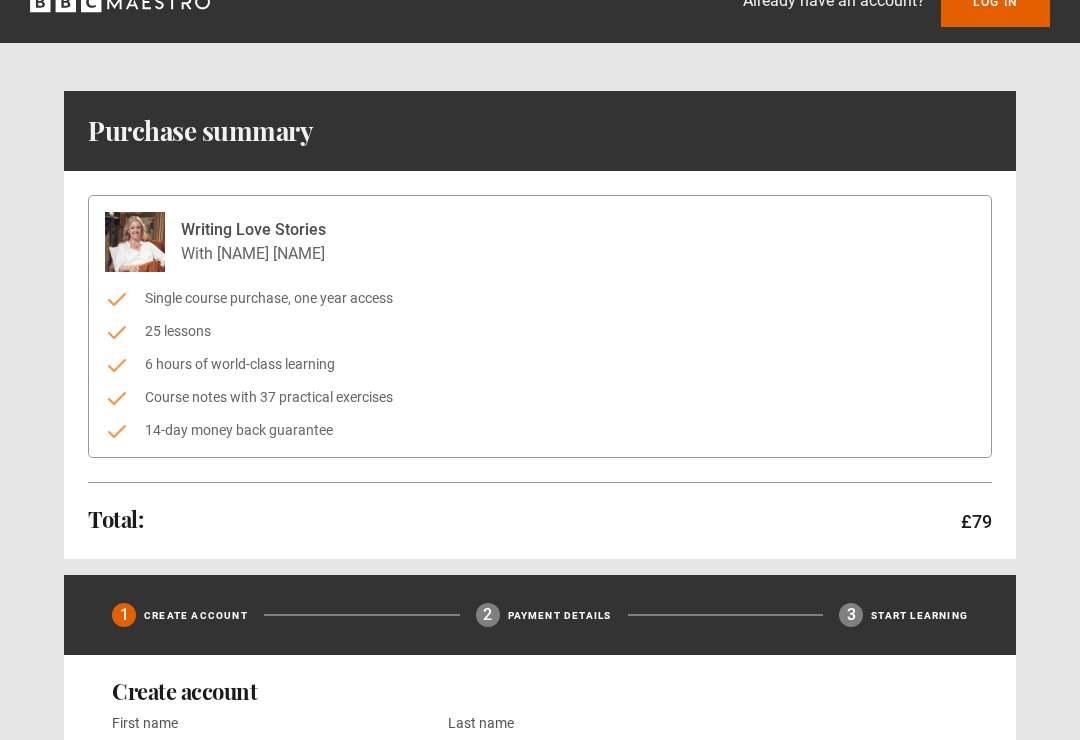 scroll, scrollTop: 0, scrollLeft: 0, axis: both 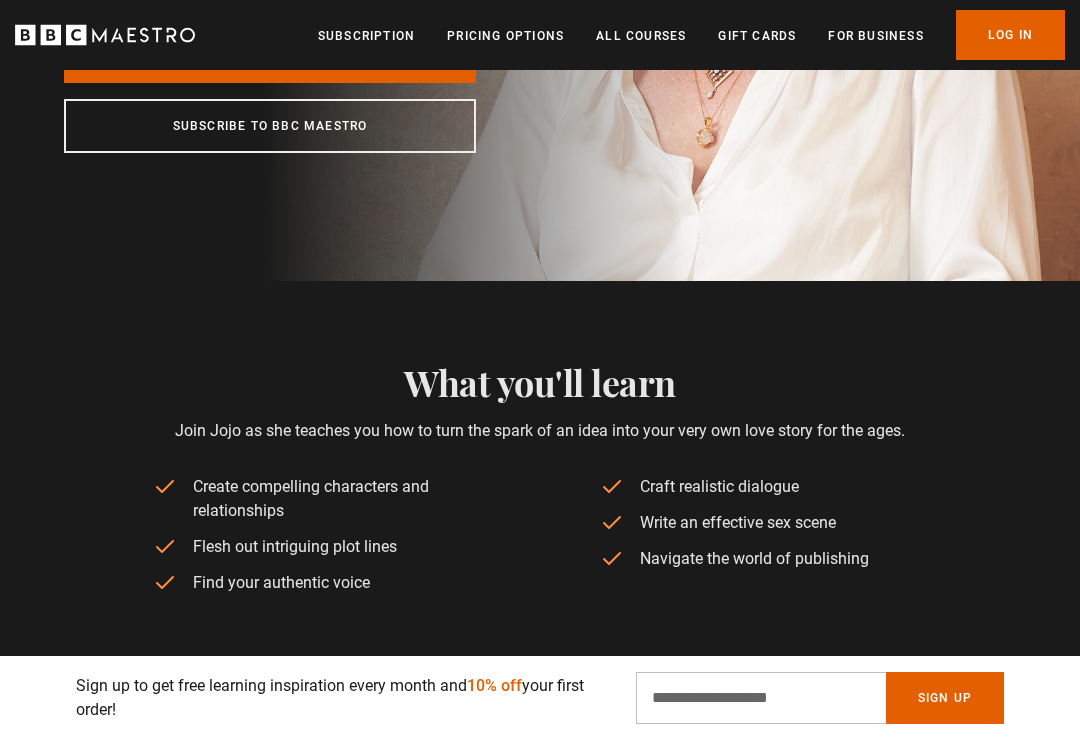 click on "Subscribe to BBC Maestro" at bounding box center [270, 126] 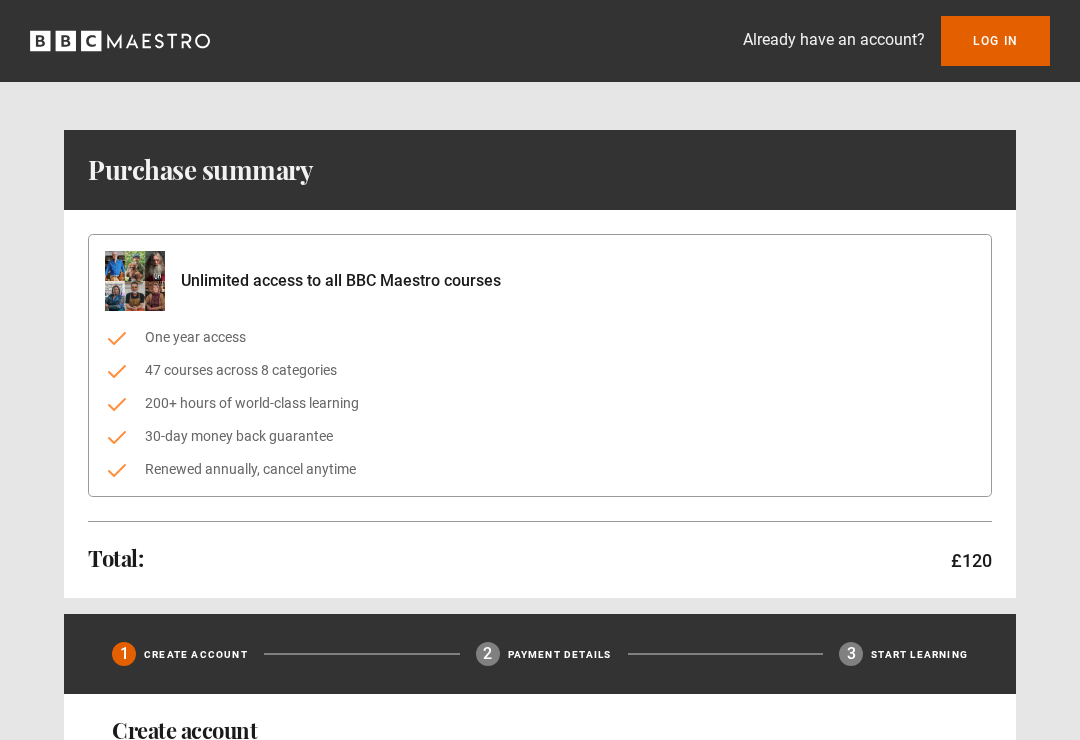 scroll, scrollTop: 0, scrollLeft: 0, axis: both 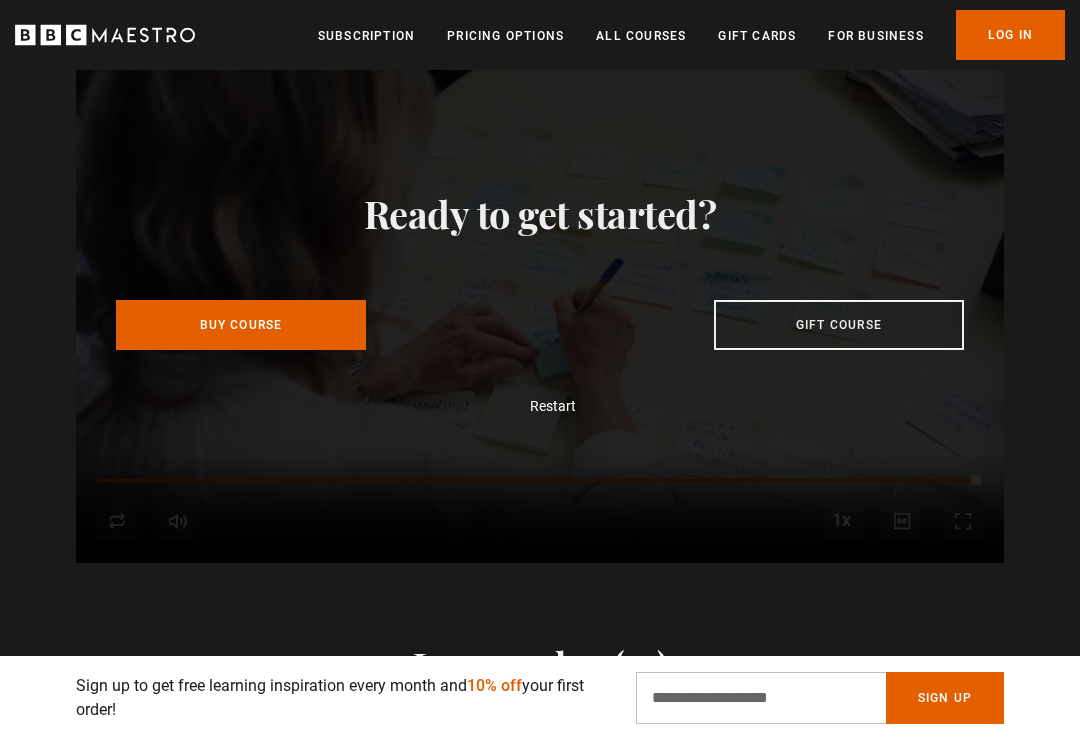 click on "Subscription" at bounding box center (366, 36) 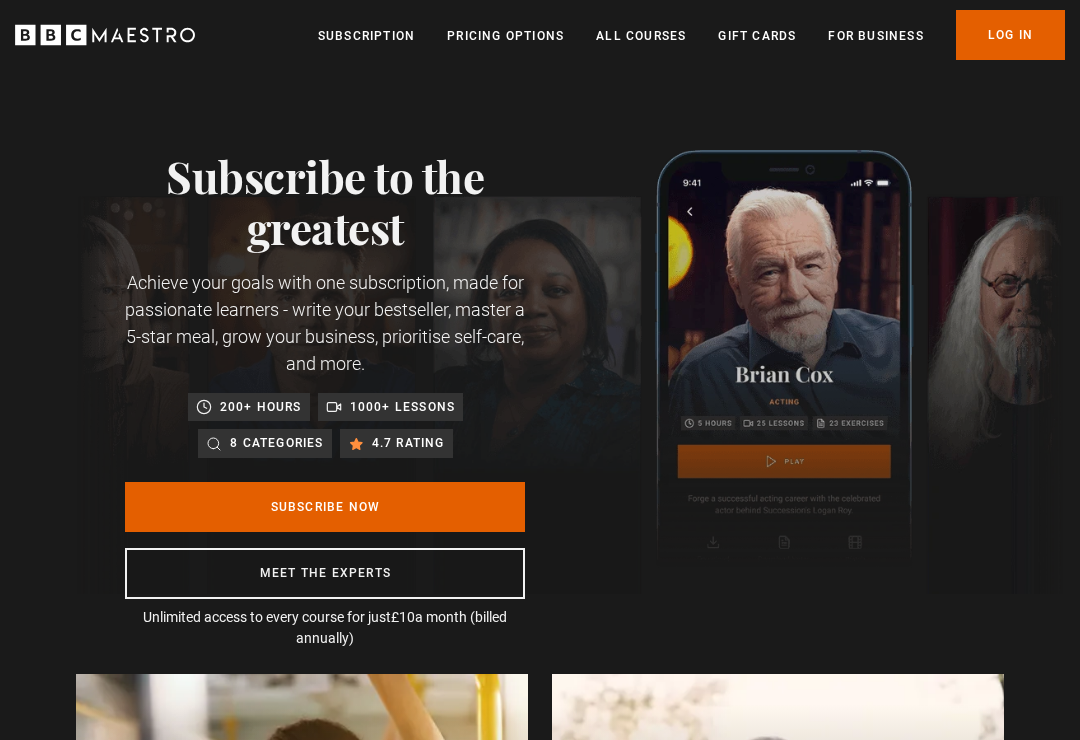 scroll, scrollTop: 11, scrollLeft: 0, axis: vertical 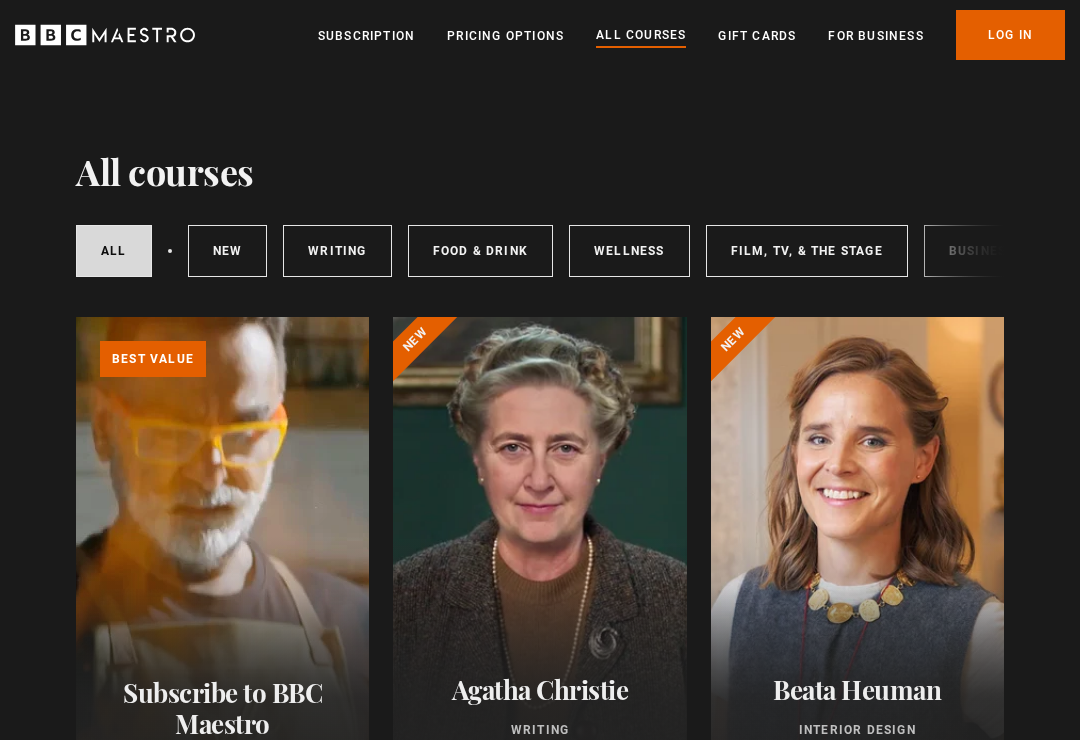click on "Writing" at bounding box center (337, 251) 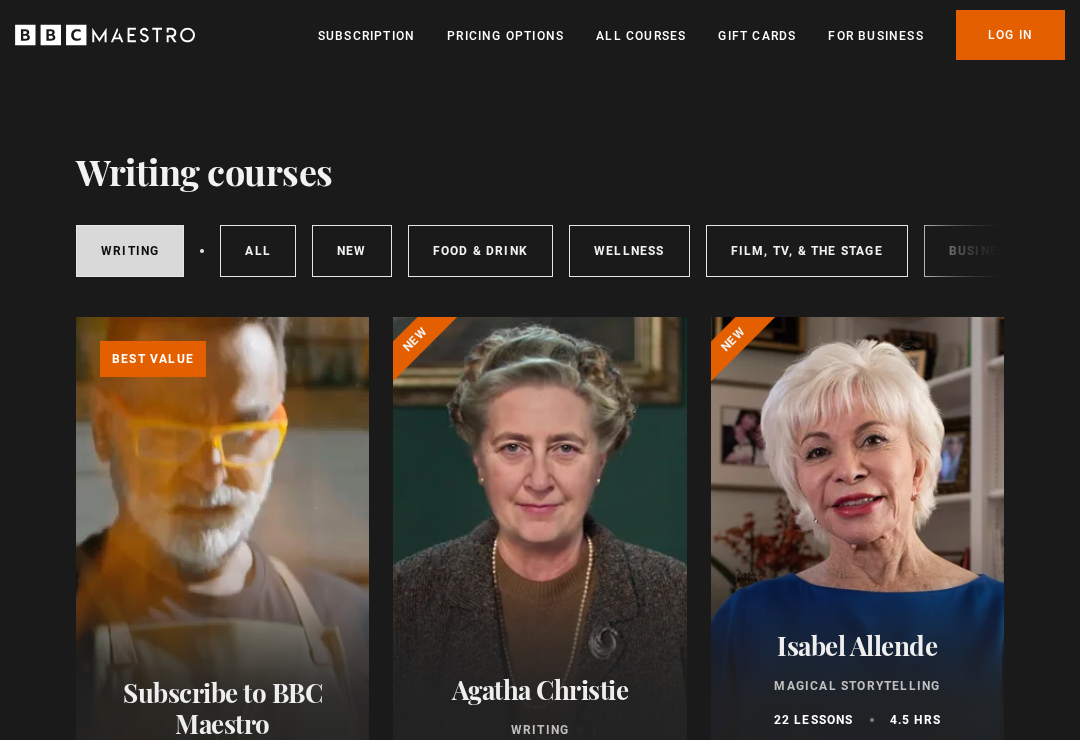 scroll, scrollTop: 0, scrollLeft: 0, axis: both 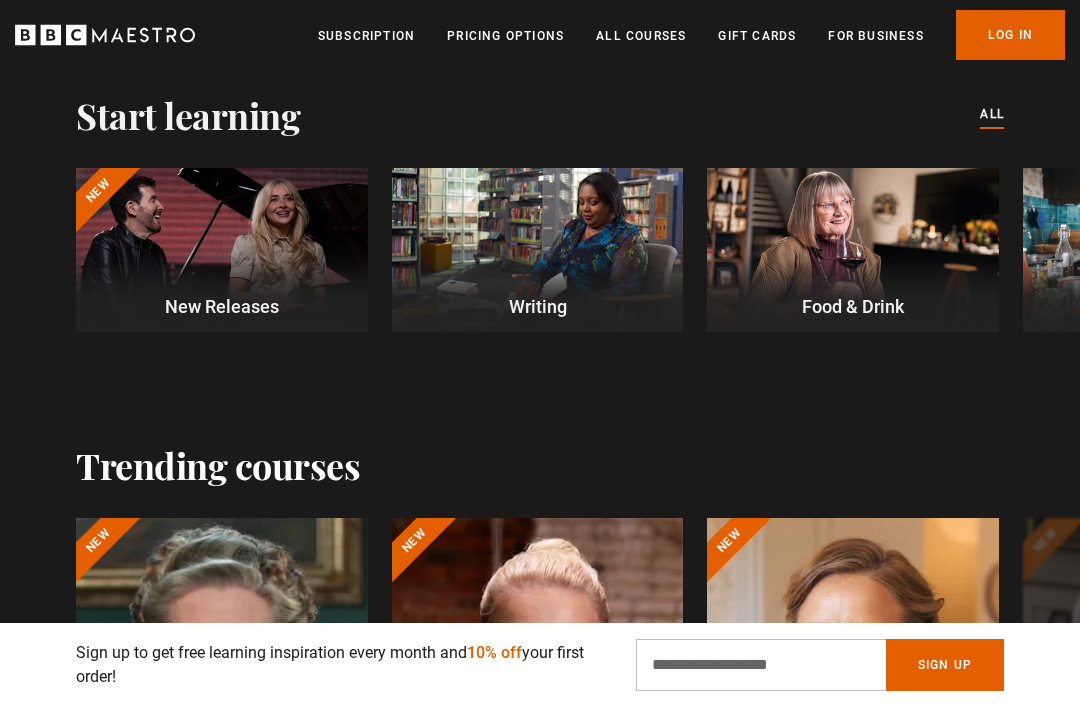 click on "Writing" at bounding box center (538, 306) 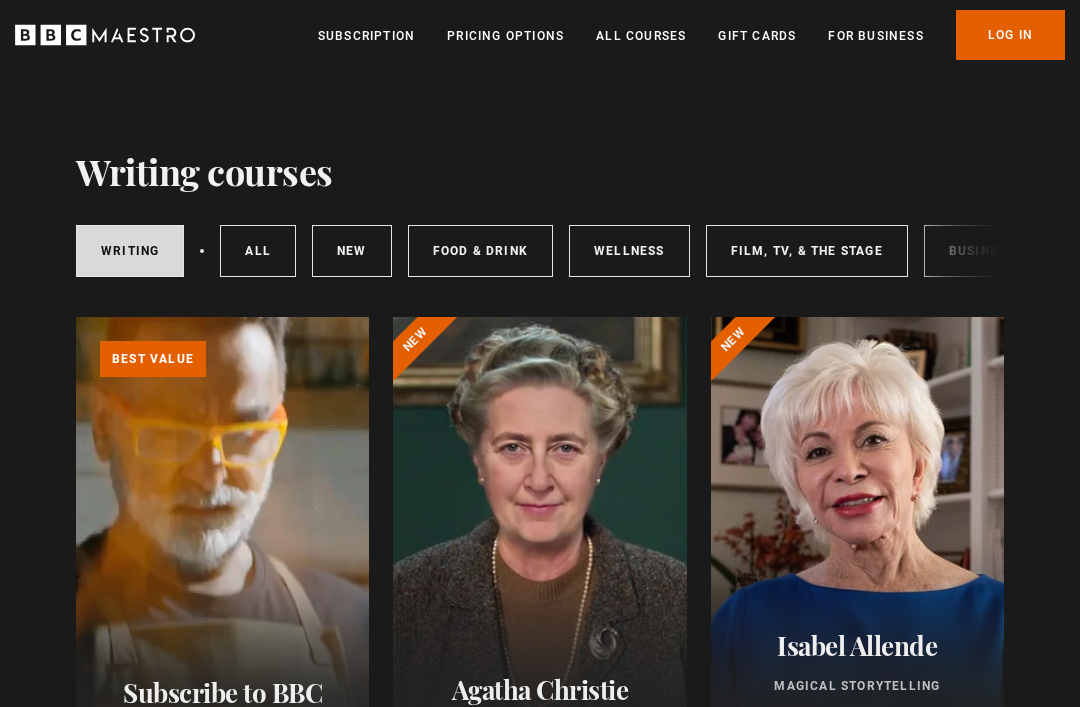 scroll, scrollTop: 72, scrollLeft: 0, axis: vertical 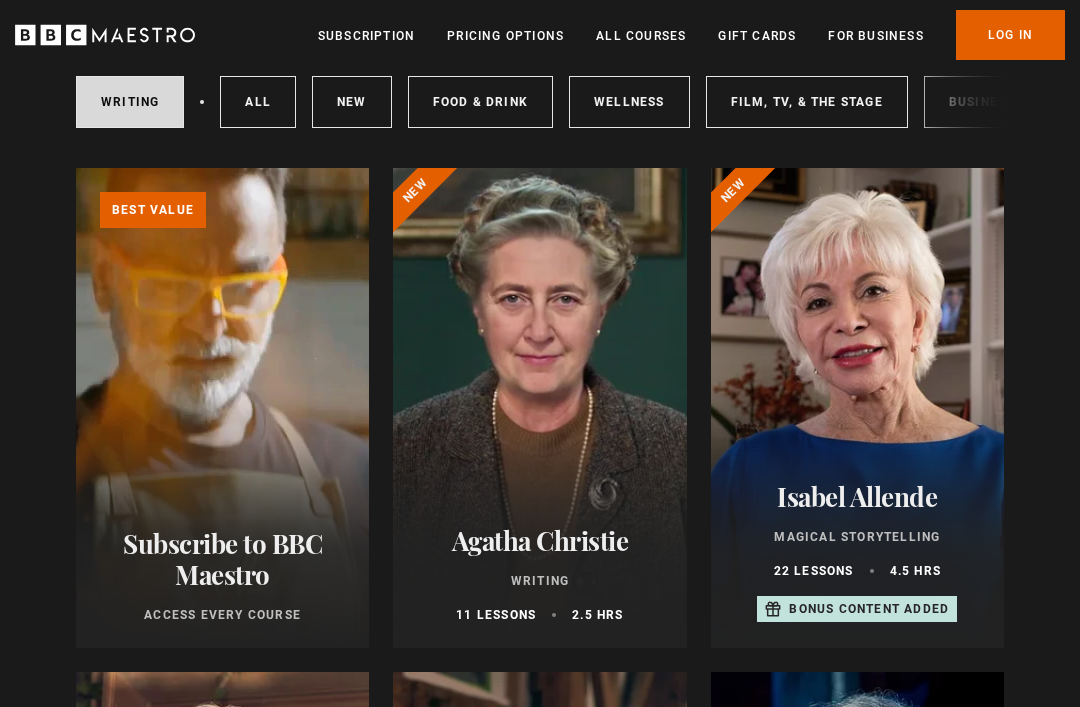click on "Learn more   about BBC Maestro" at bounding box center (76, 168) 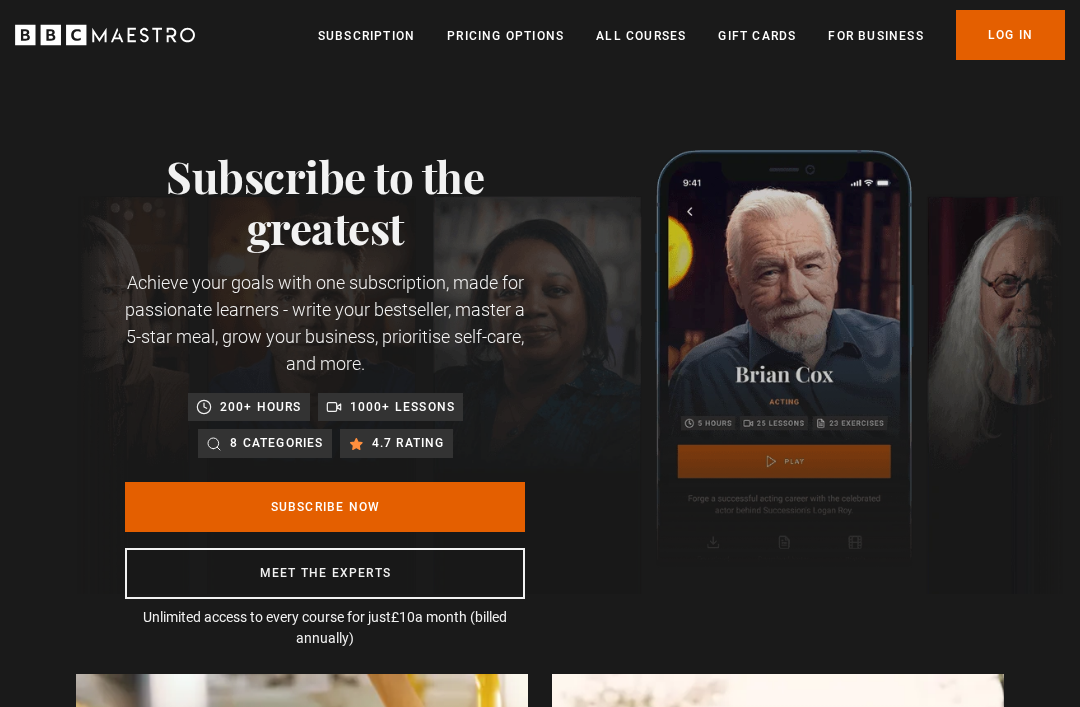 scroll, scrollTop: 0, scrollLeft: 0, axis: both 